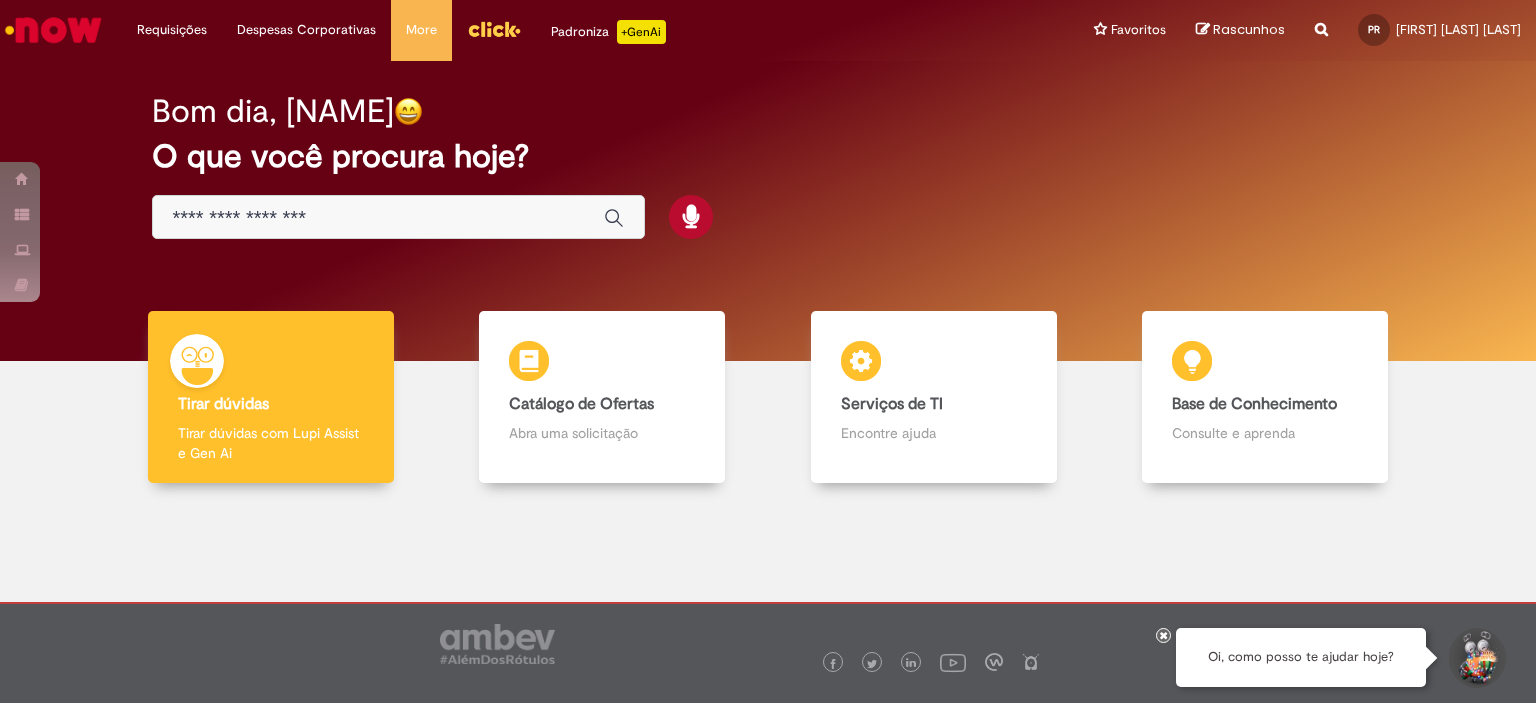scroll, scrollTop: 0, scrollLeft: 0, axis: both 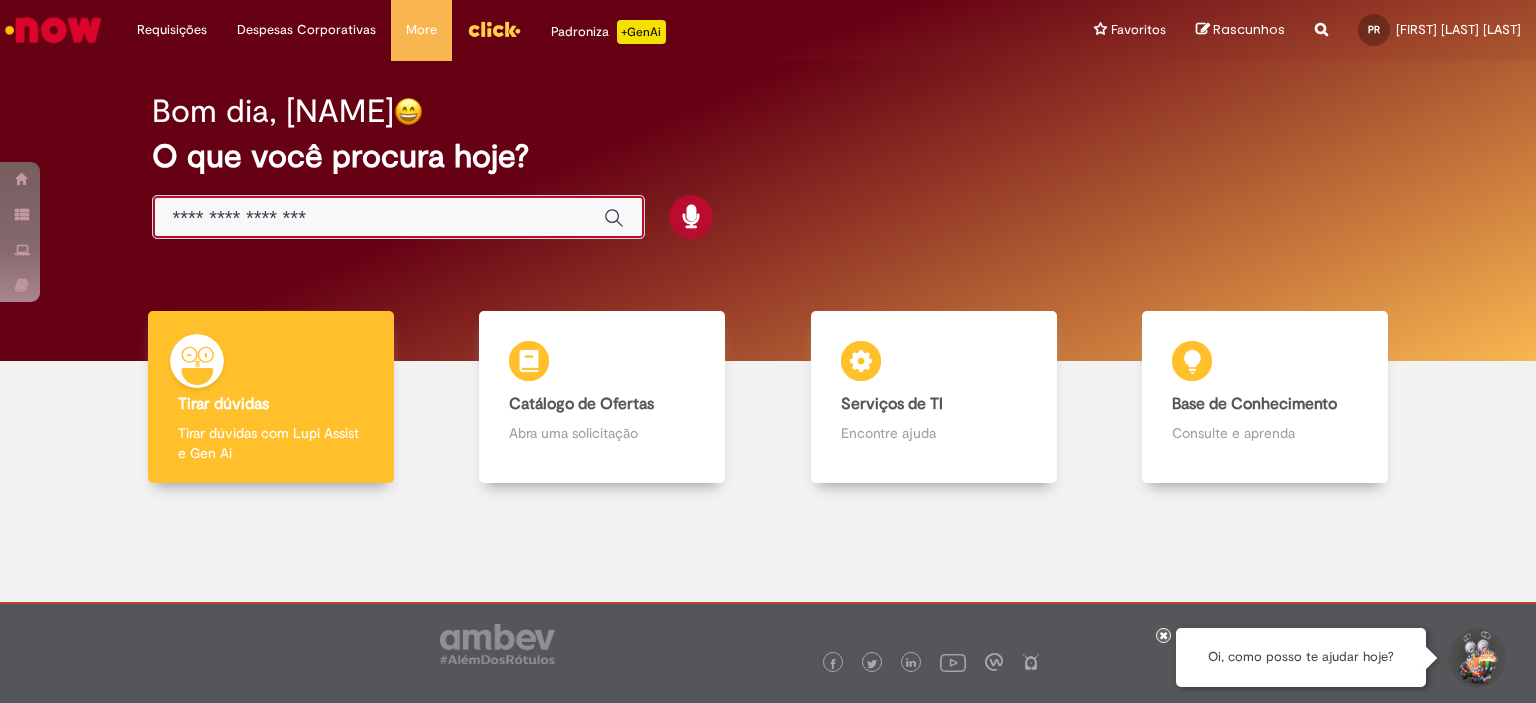 click at bounding box center (378, 218) 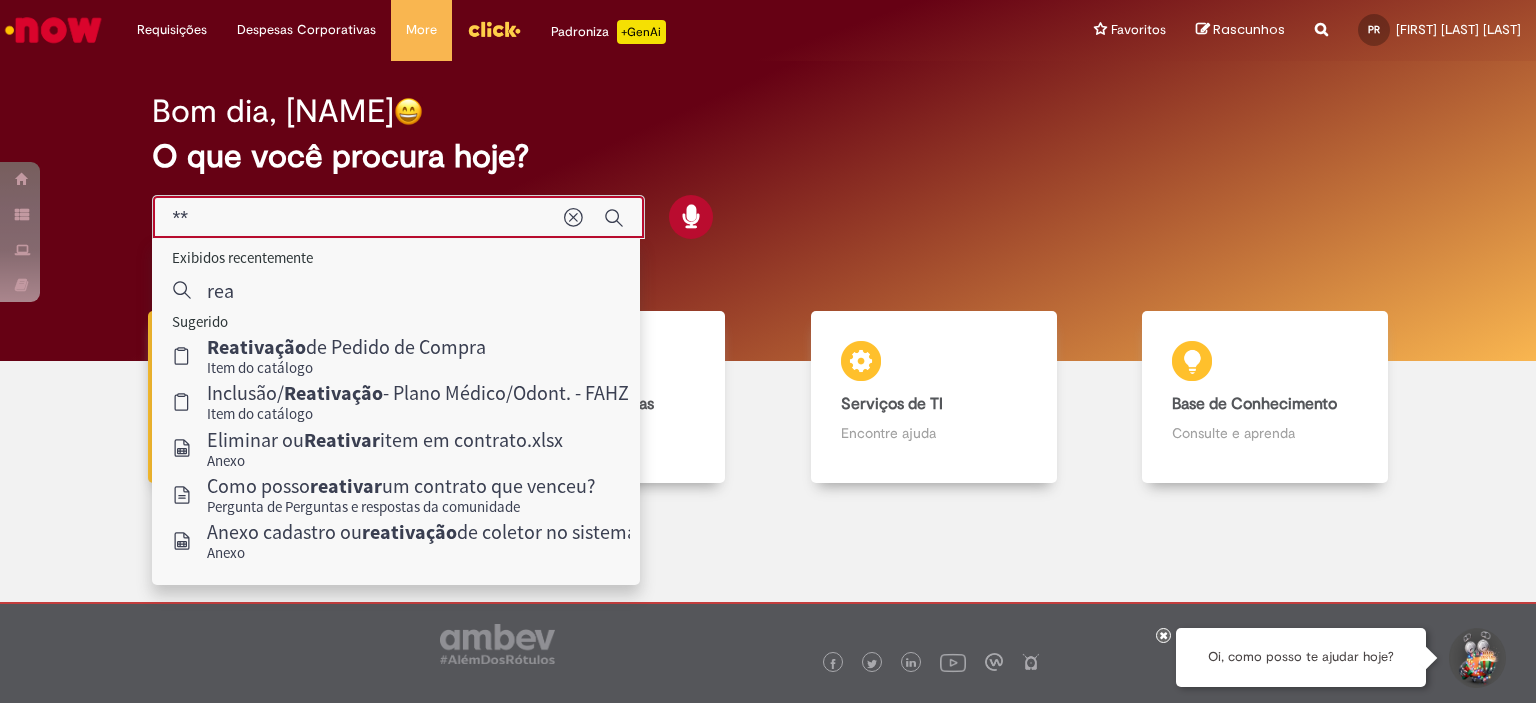 type on "*" 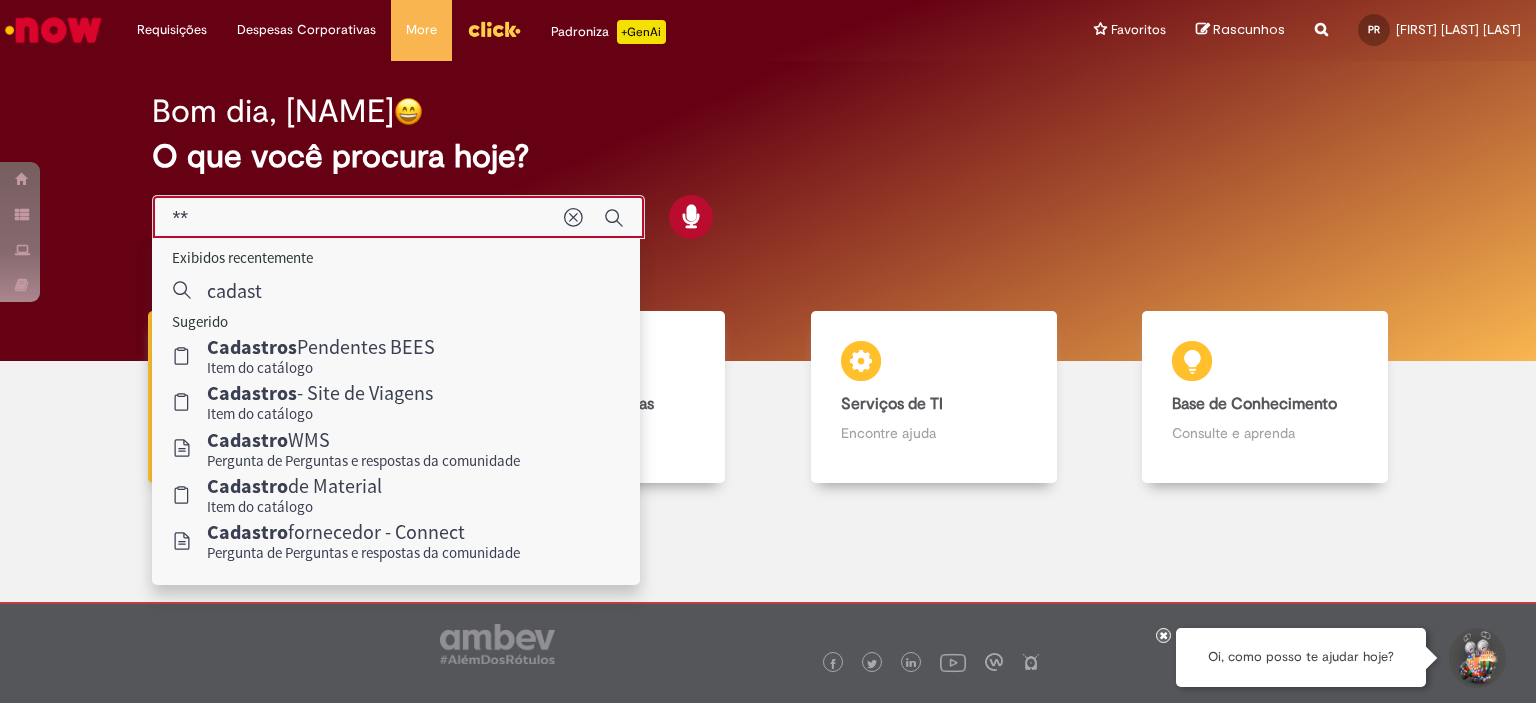 type on "*" 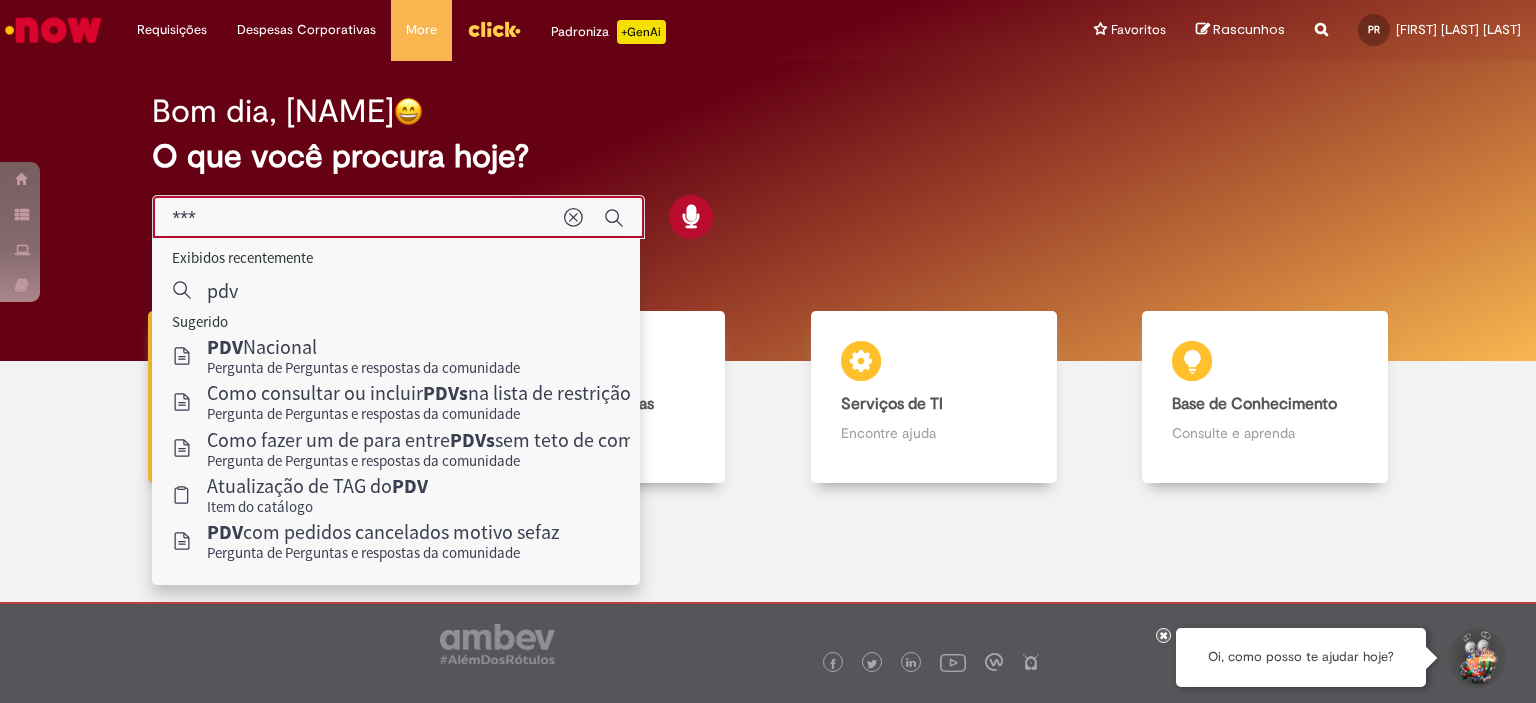 type on "***" 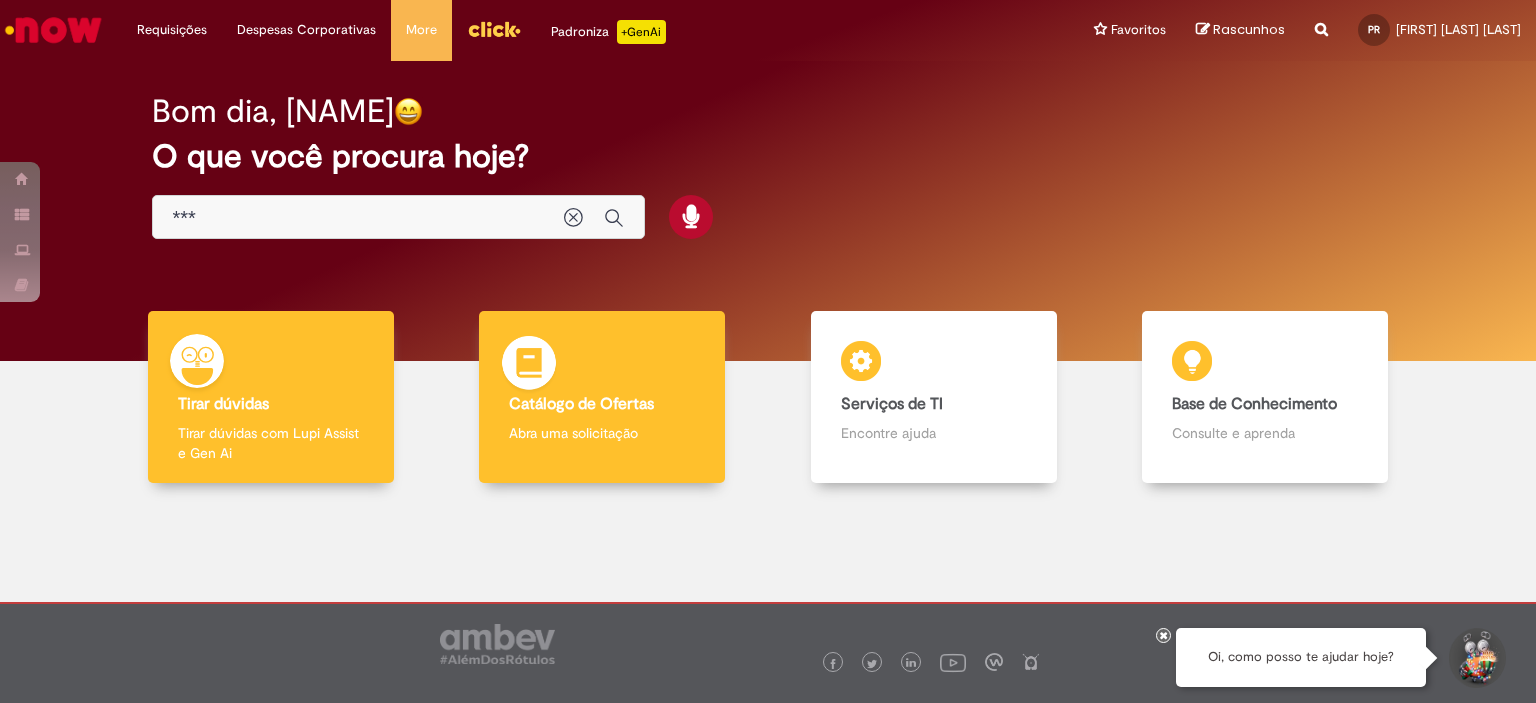 click on "Catálogo de Ofertas
Catálogo de Ofertas
Abra uma solicitação" at bounding box center (602, 397) 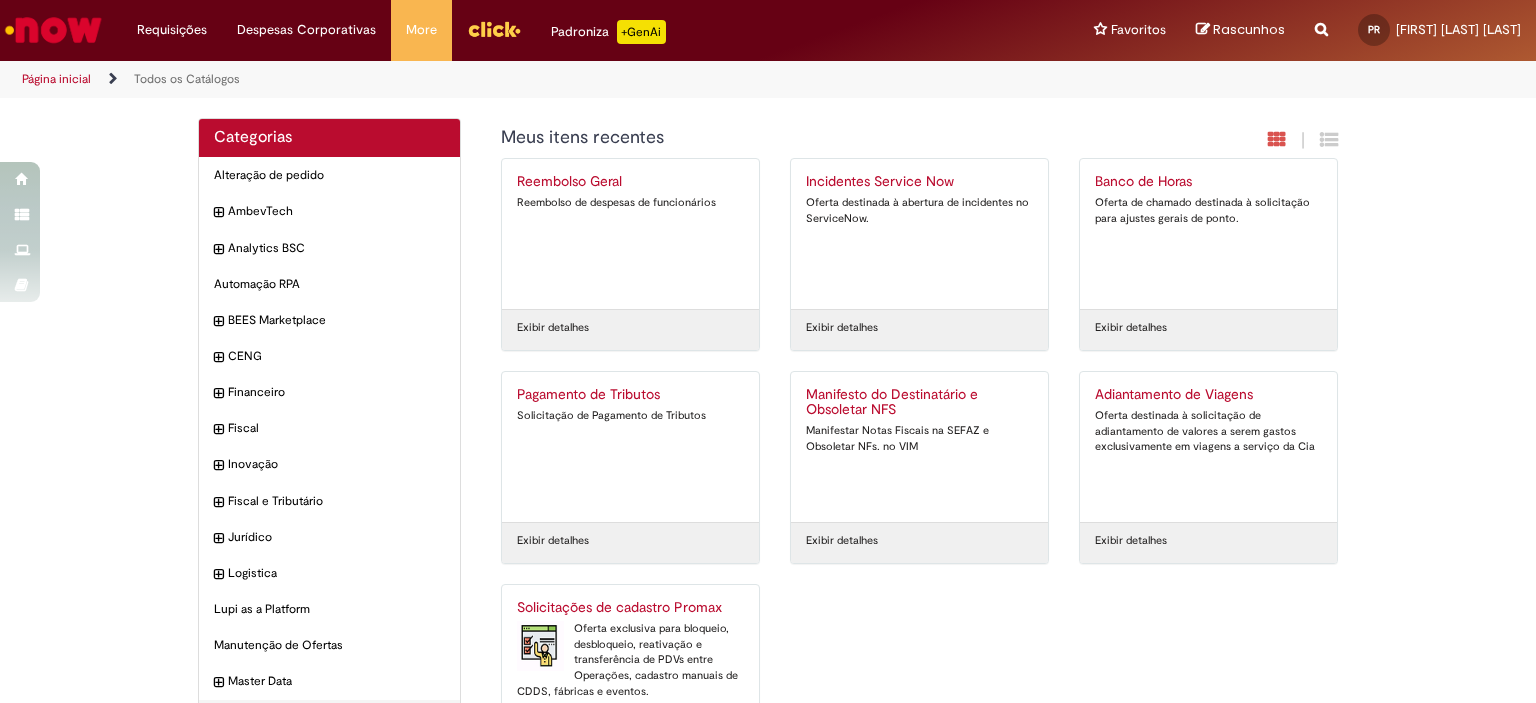 click on "Solicitações de cadastro Promax" at bounding box center (630, 608) 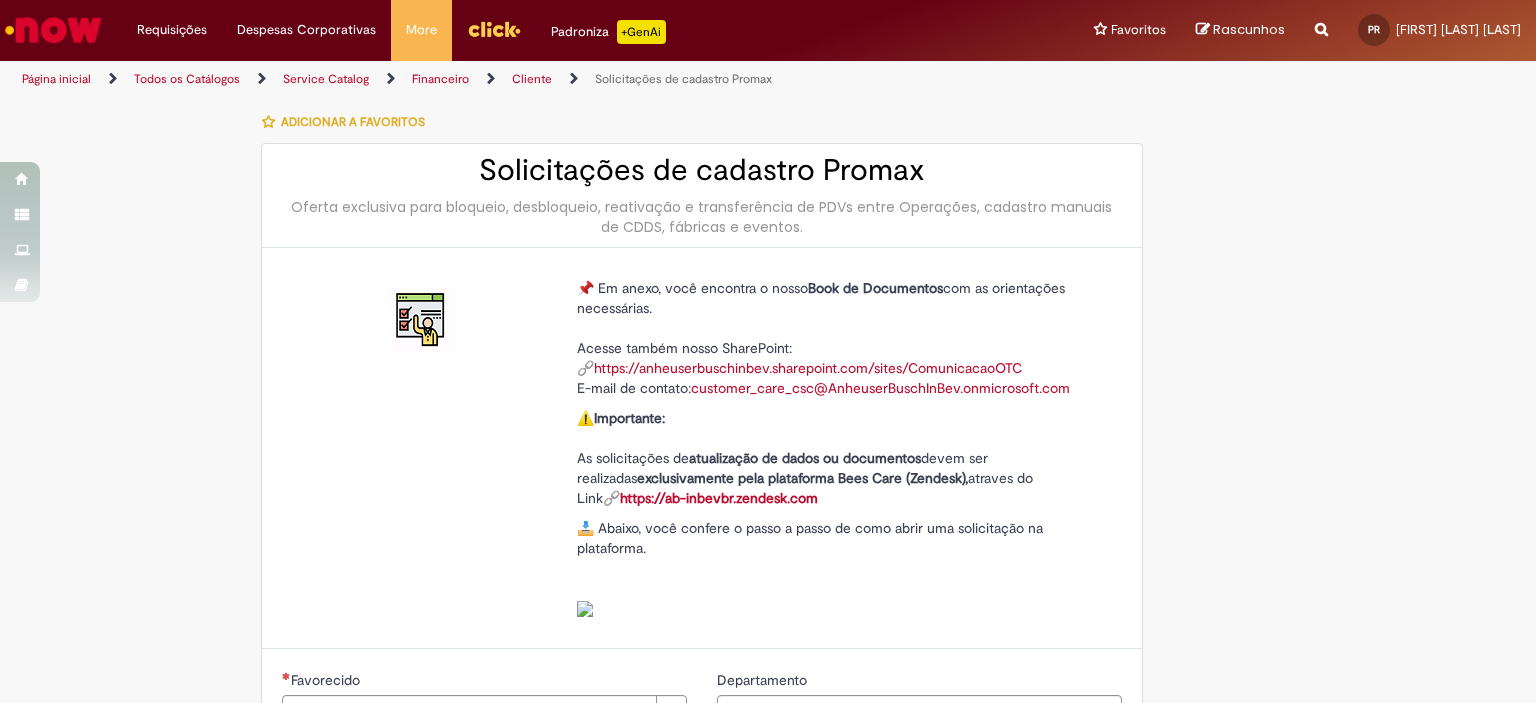 type on "********" 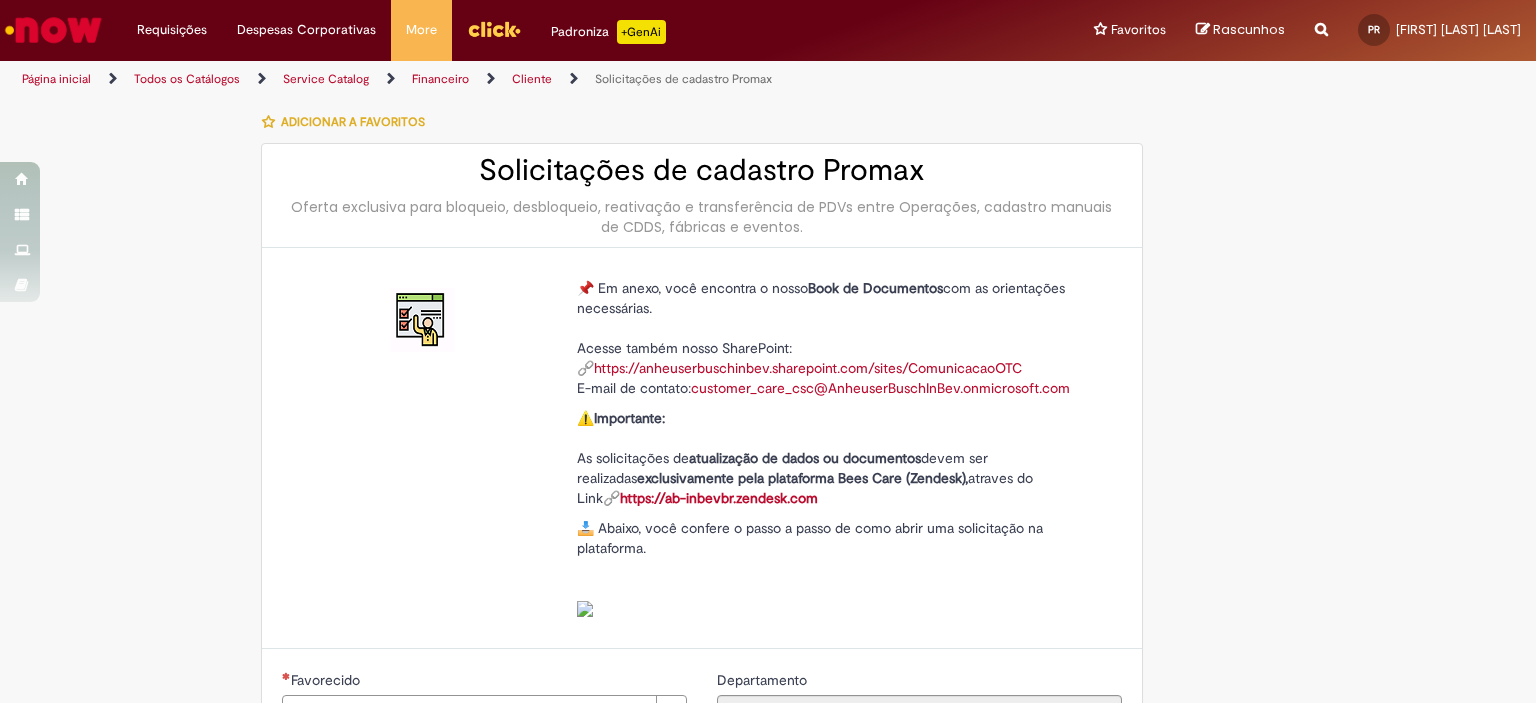 type on "**********" 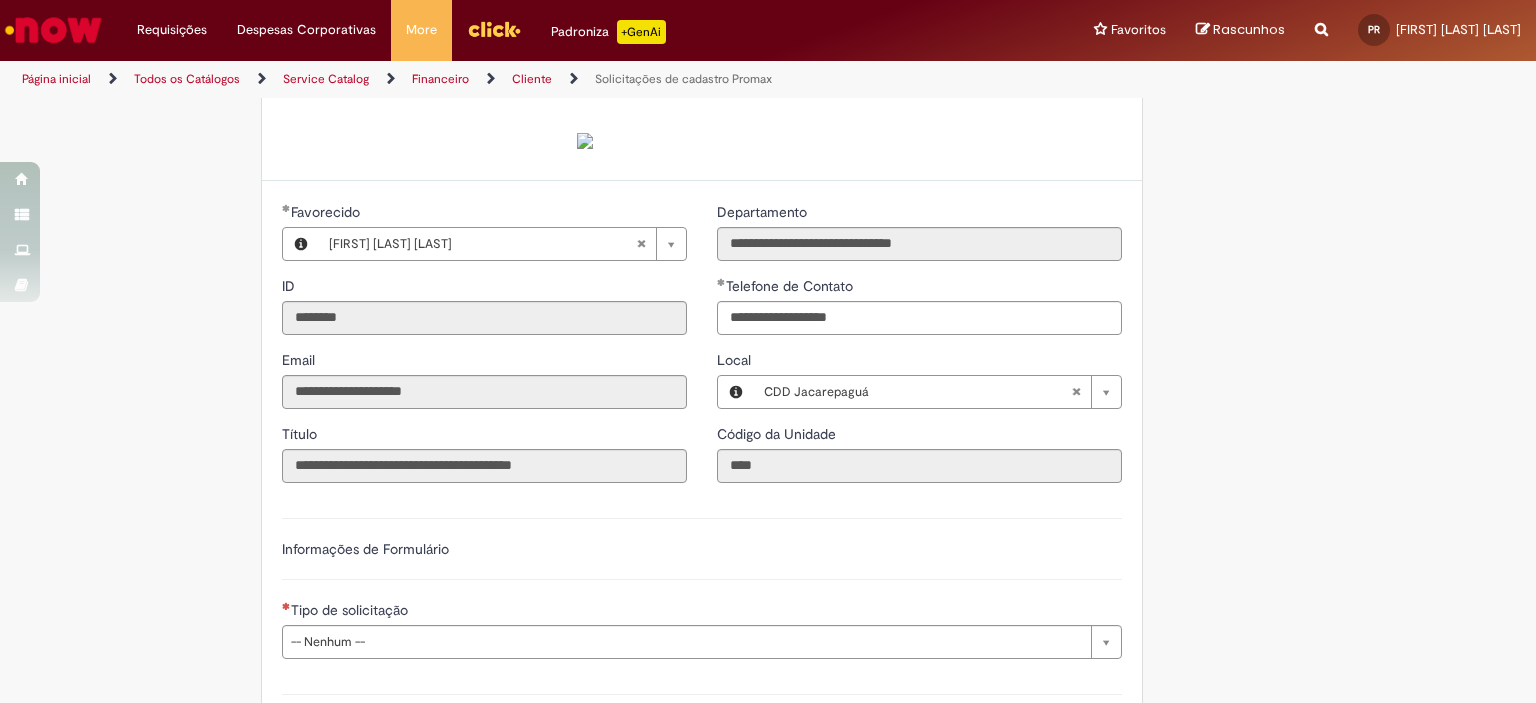 scroll, scrollTop: 465, scrollLeft: 0, axis: vertical 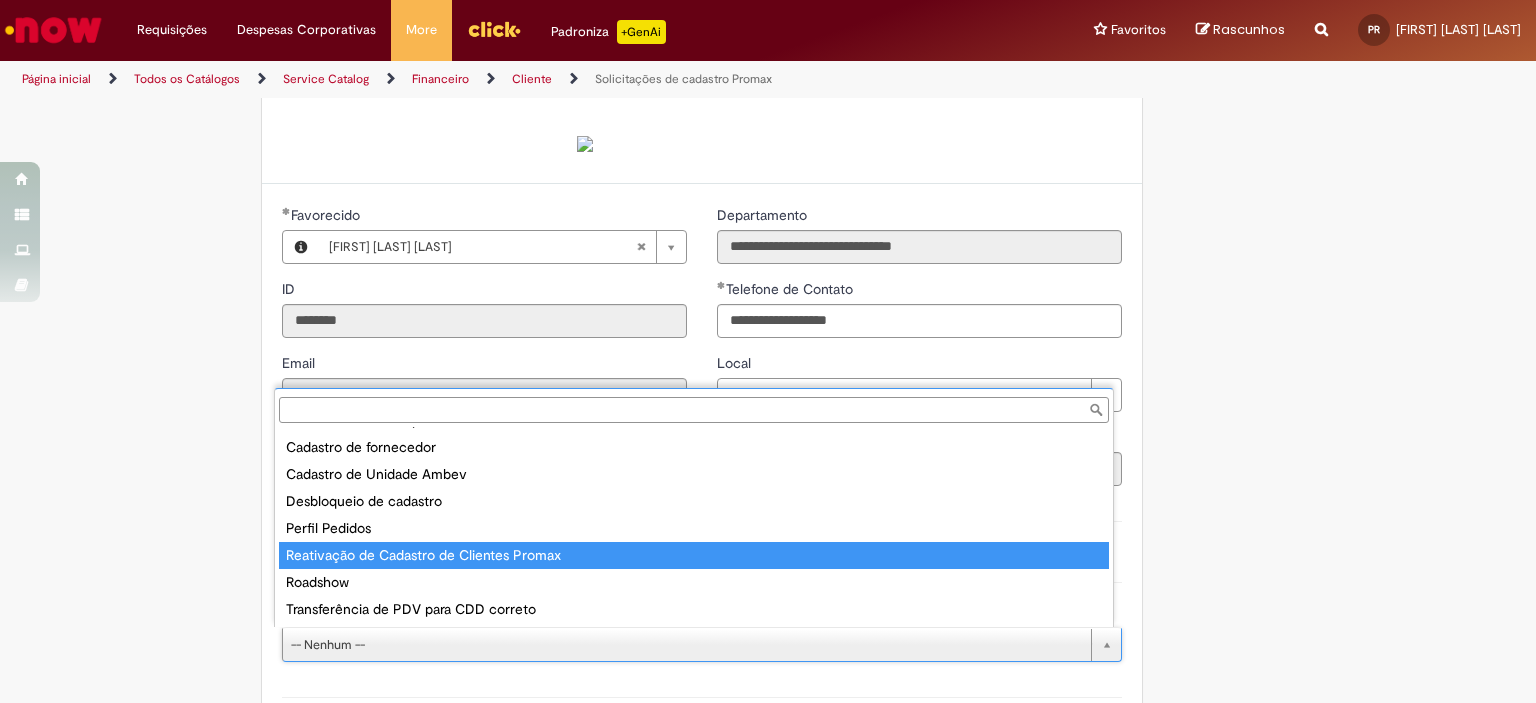 type on "**********" 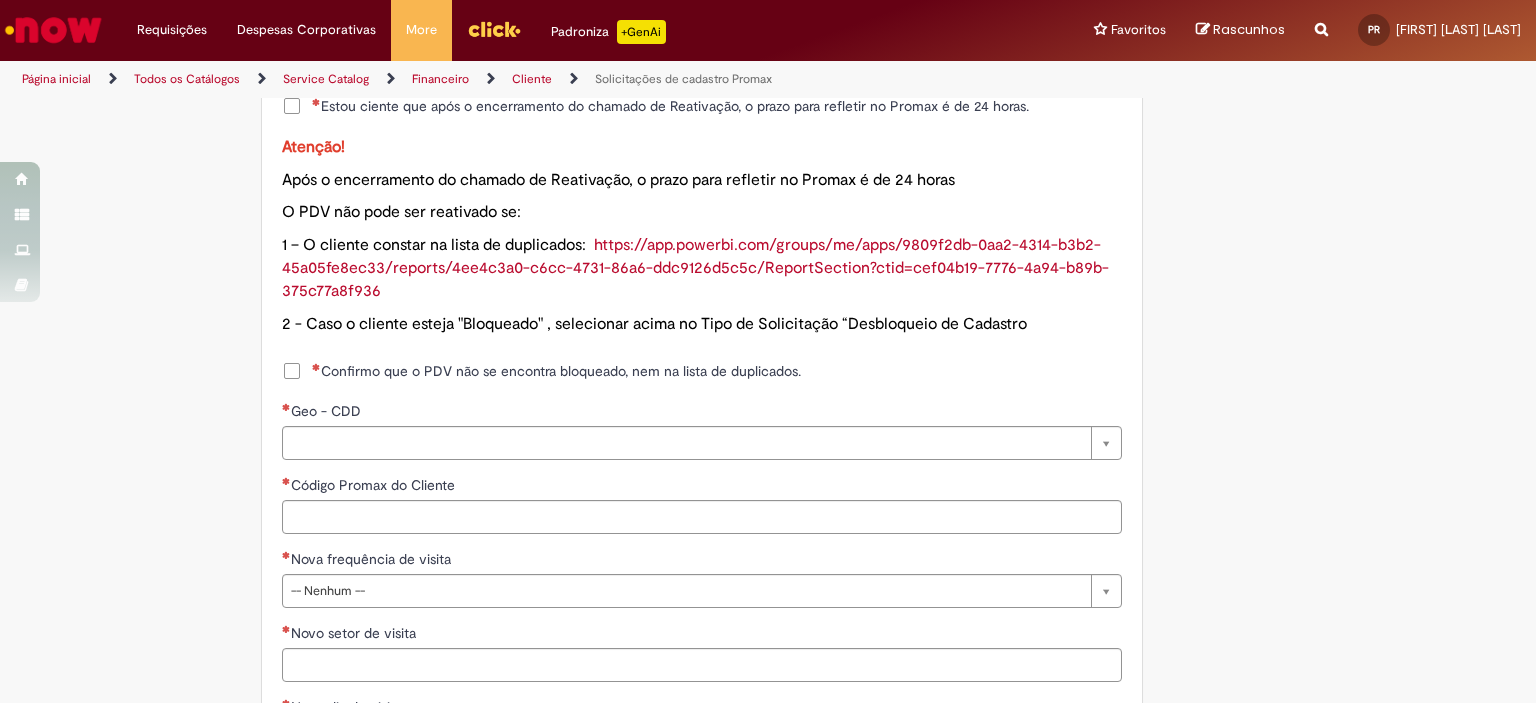 scroll, scrollTop: 1060, scrollLeft: 0, axis: vertical 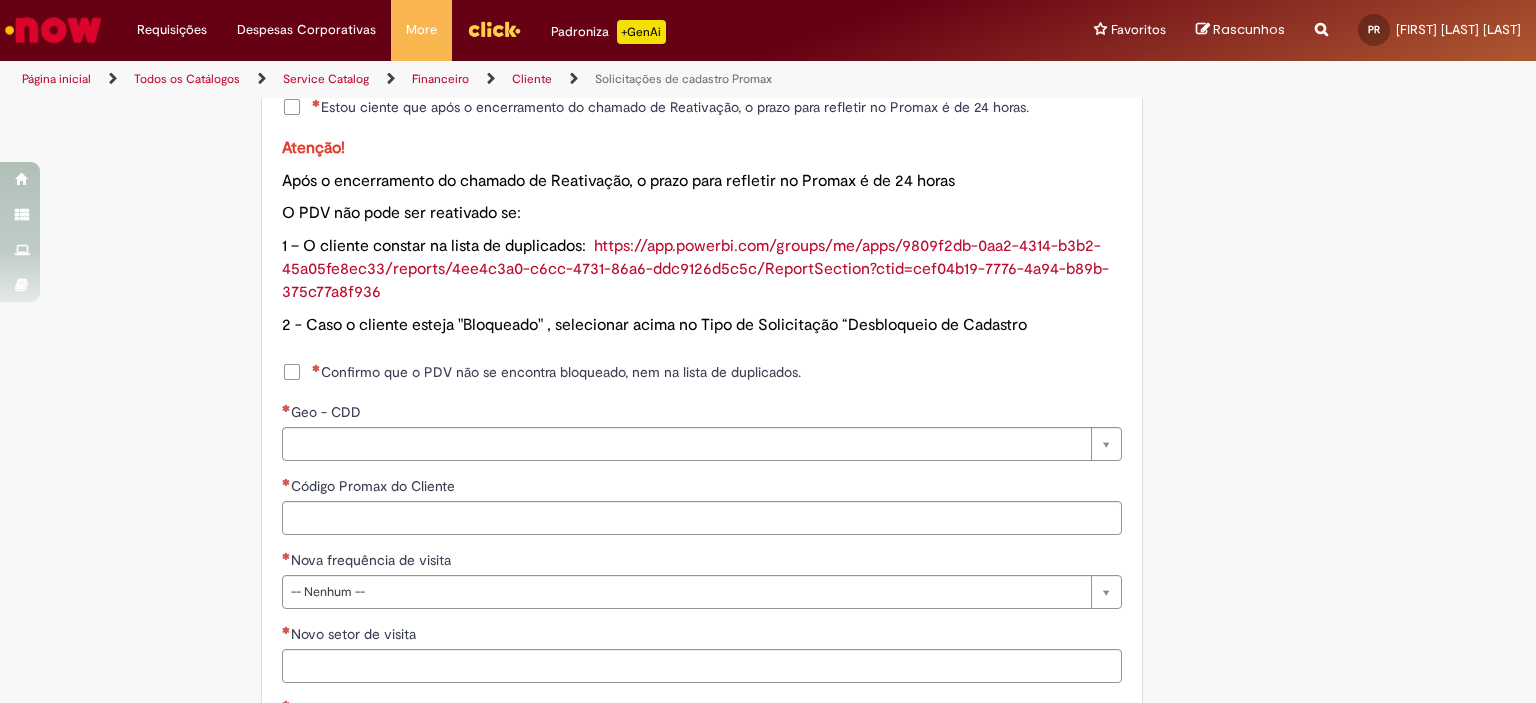 click on "Confirmo que o PDV não se encontra bloqueado, nem na lista de duplicados." at bounding box center [556, 372] 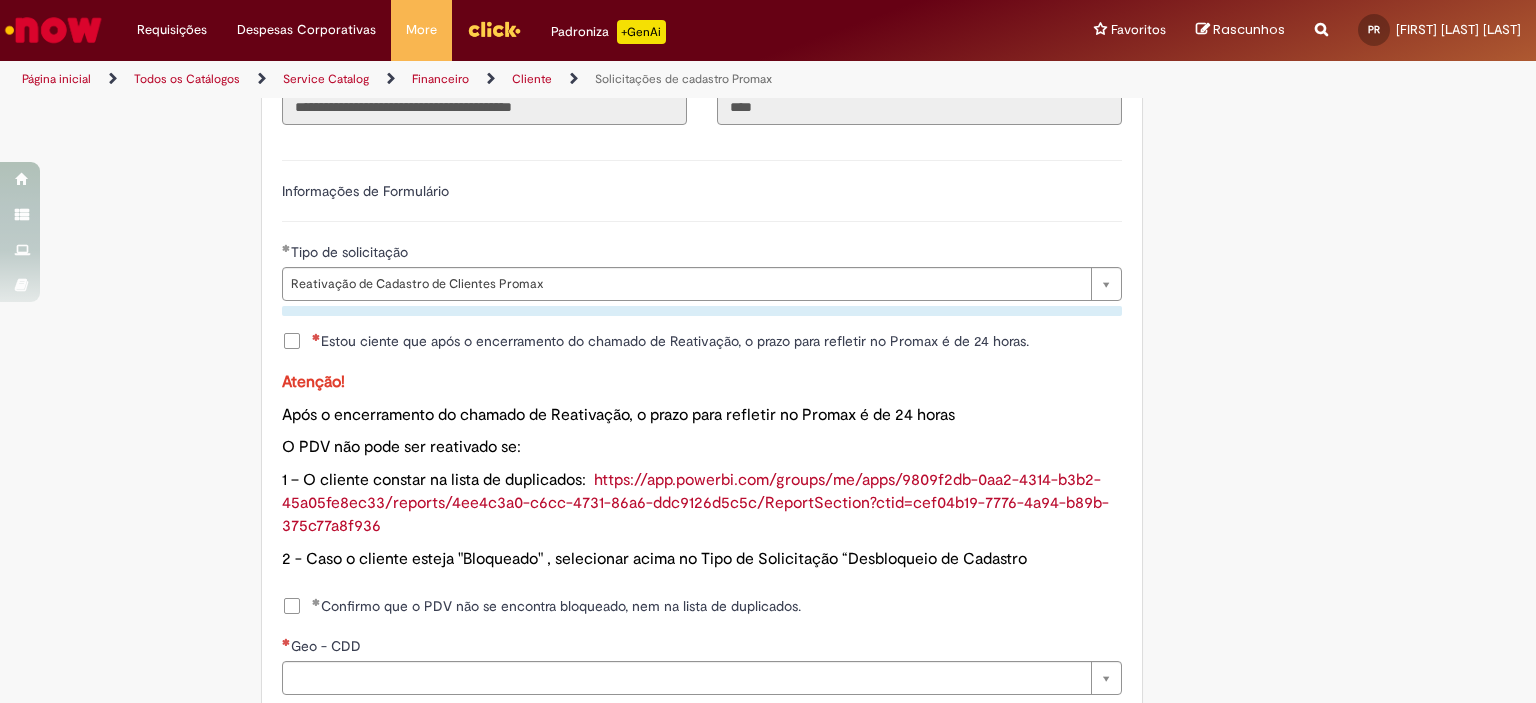 scroll, scrollTop: 824, scrollLeft: 0, axis: vertical 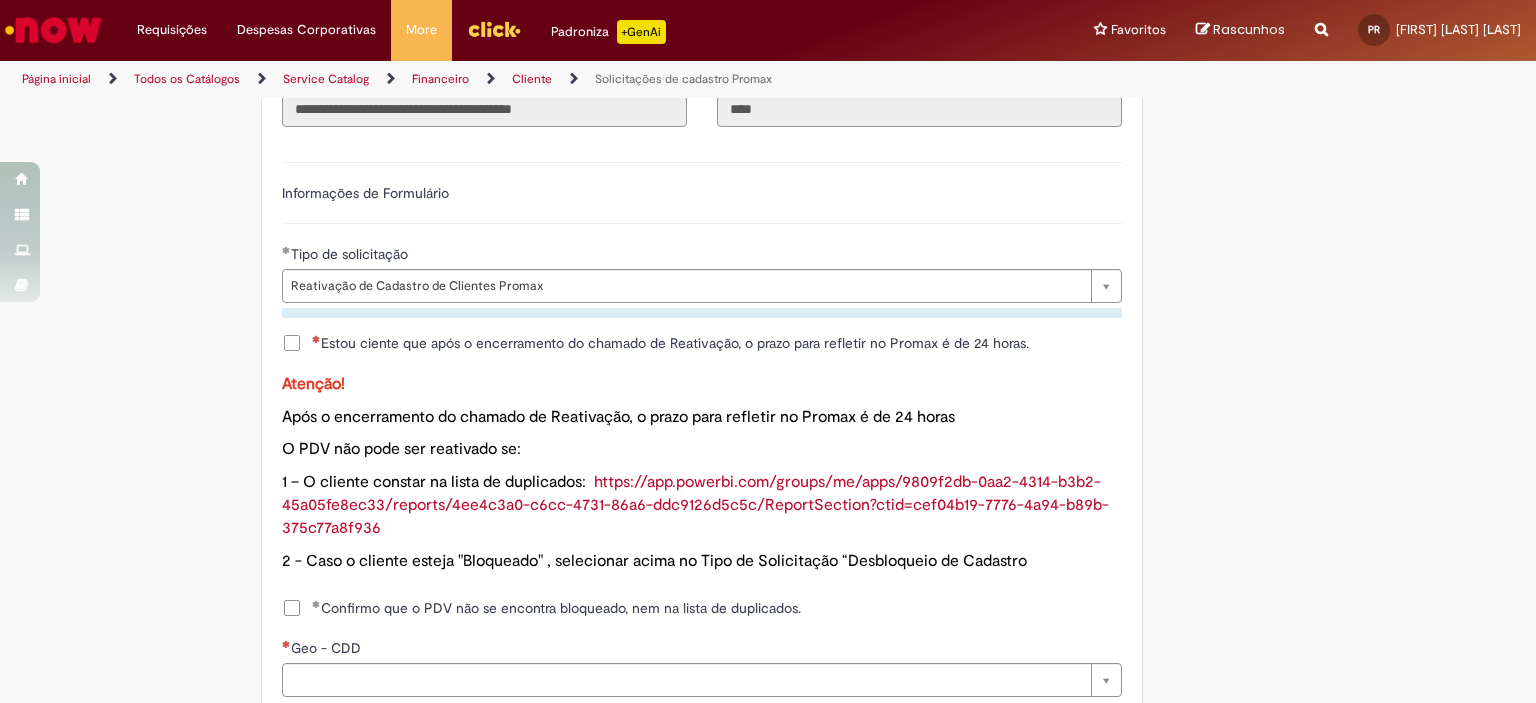 click on "Estou ciente que após o encerramento do chamado de Reativação, o prazo para refletir no Promax é de 24 horas." at bounding box center (670, 343) 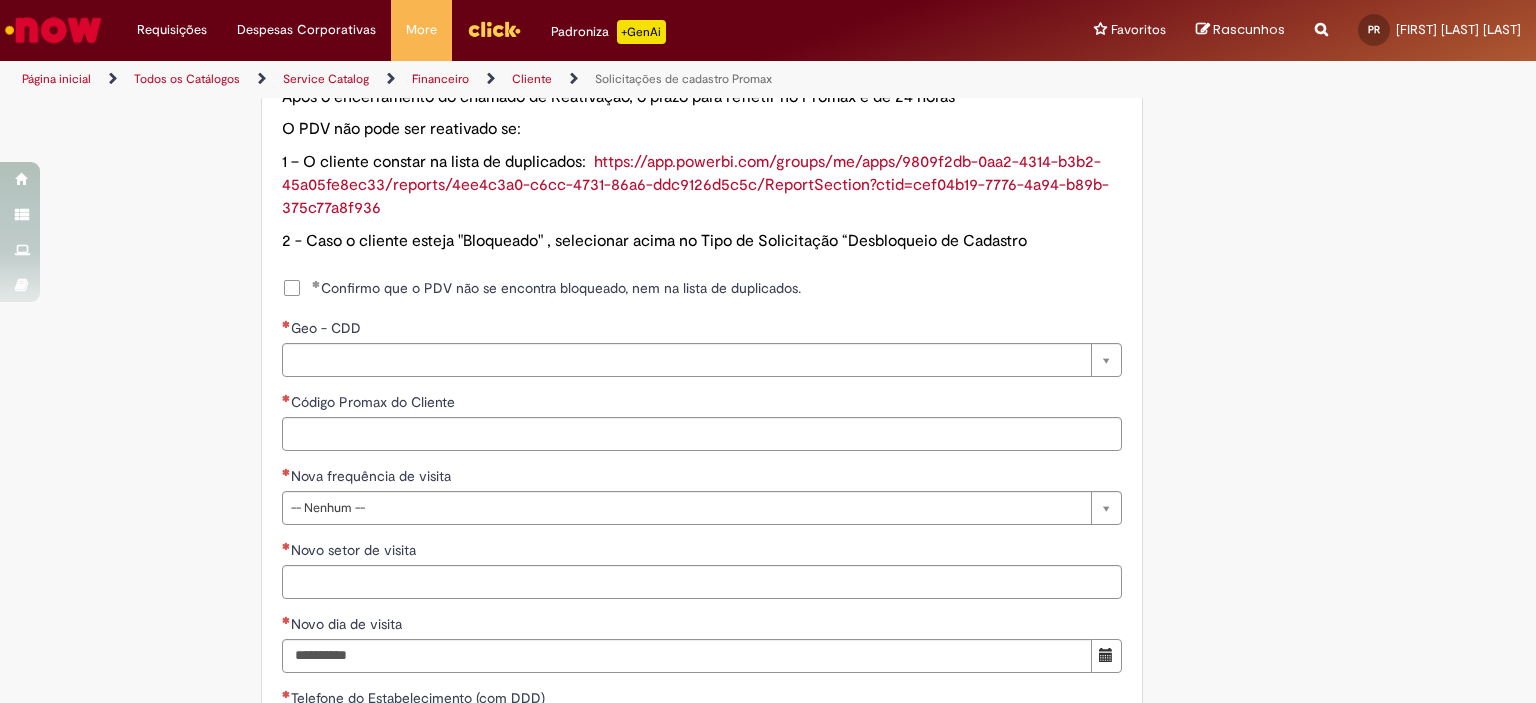 scroll, scrollTop: 1151, scrollLeft: 0, axis: vertical 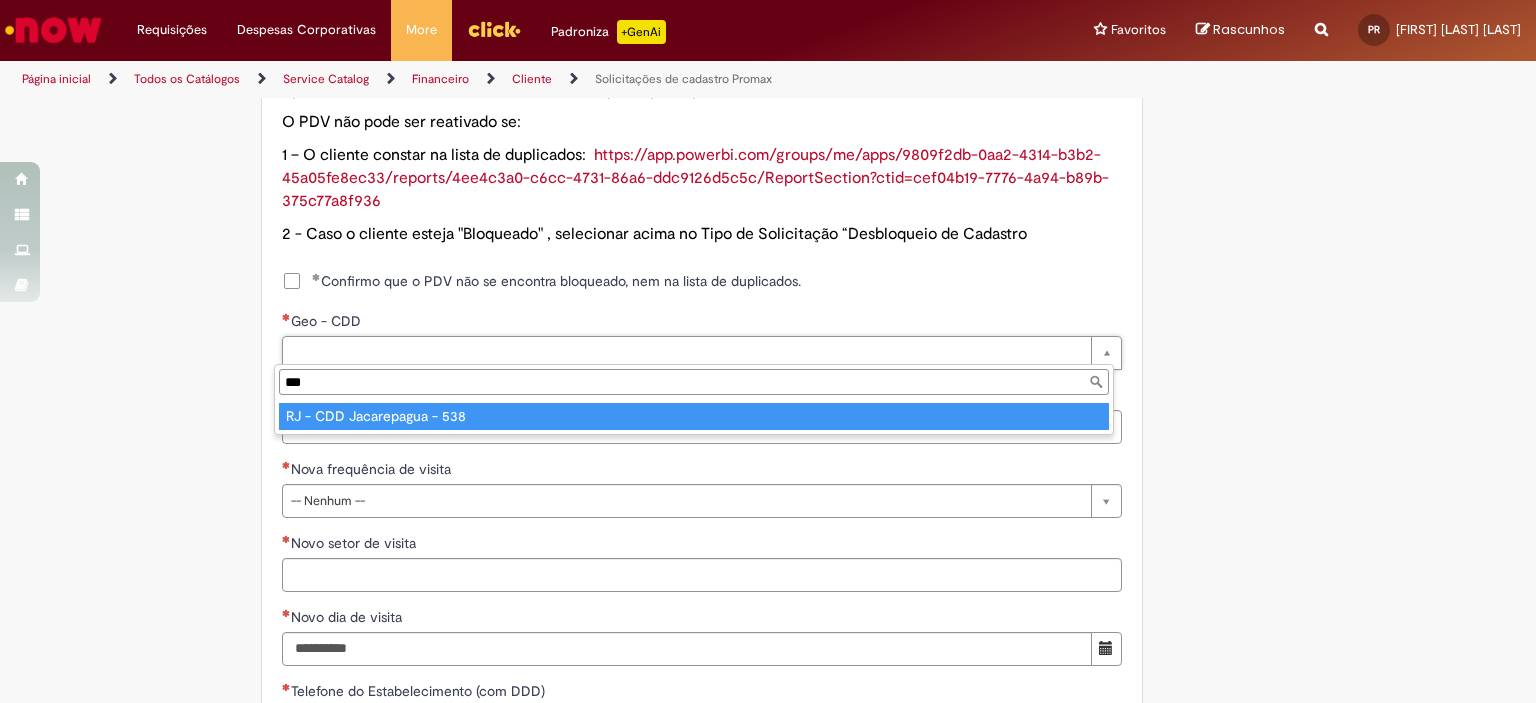 type on "***" 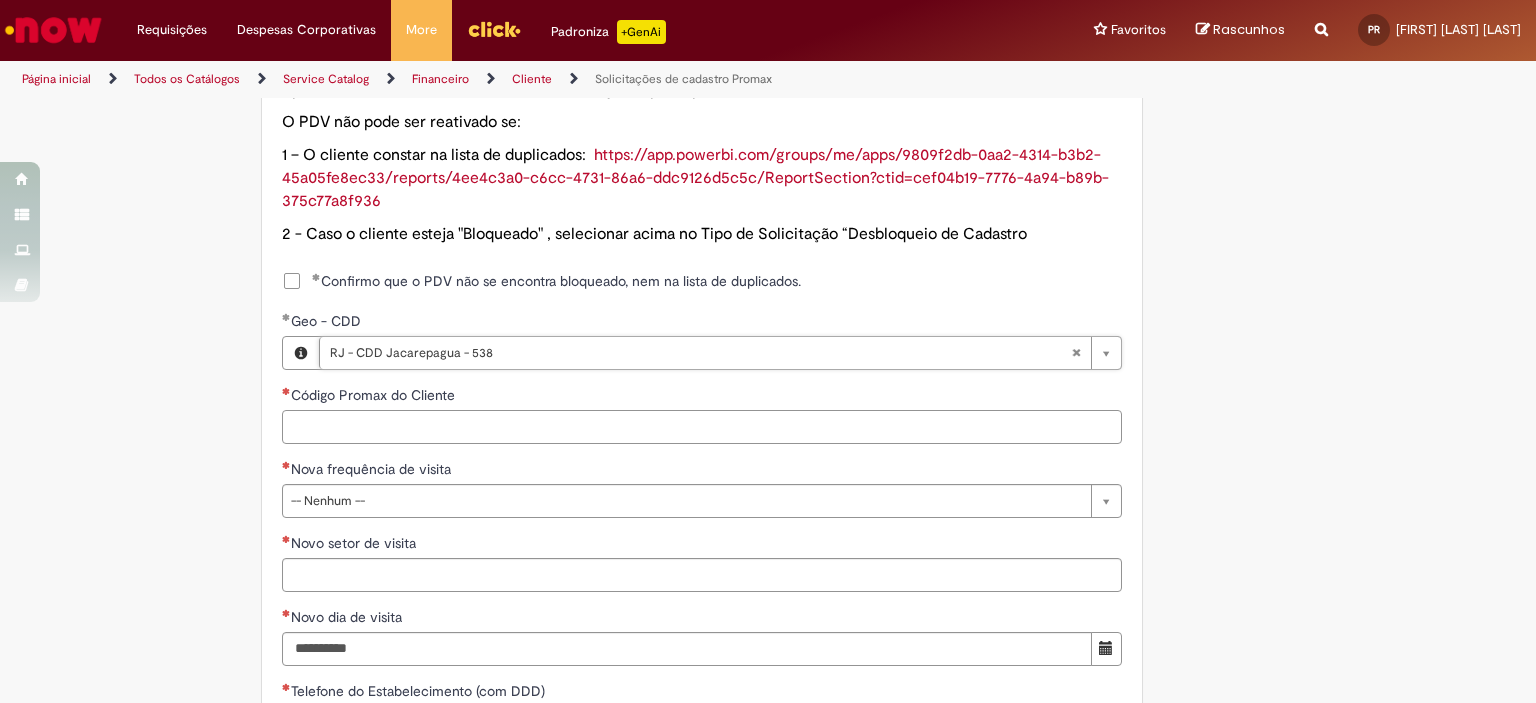 click on "Código Promax do Cliente" at bounding box center (702, 427) 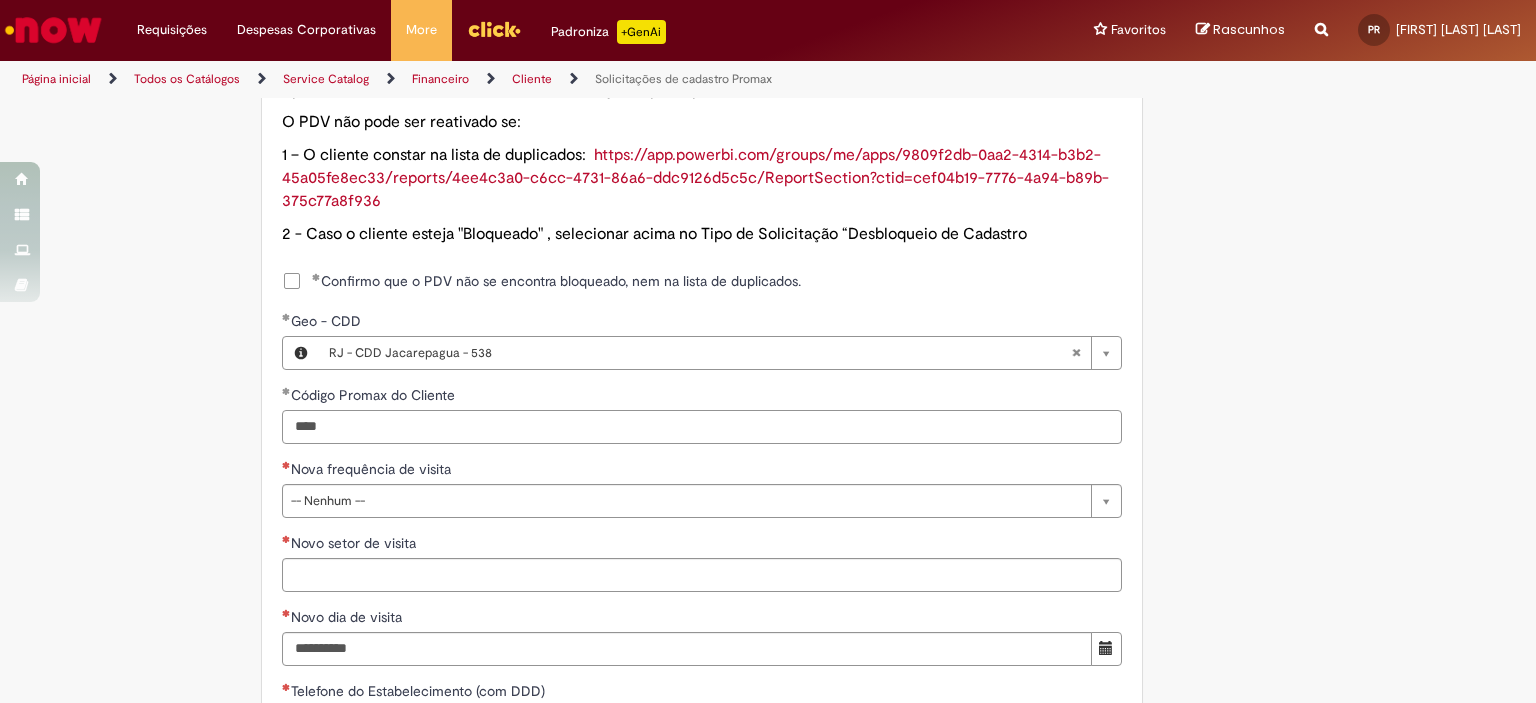 type on "****" 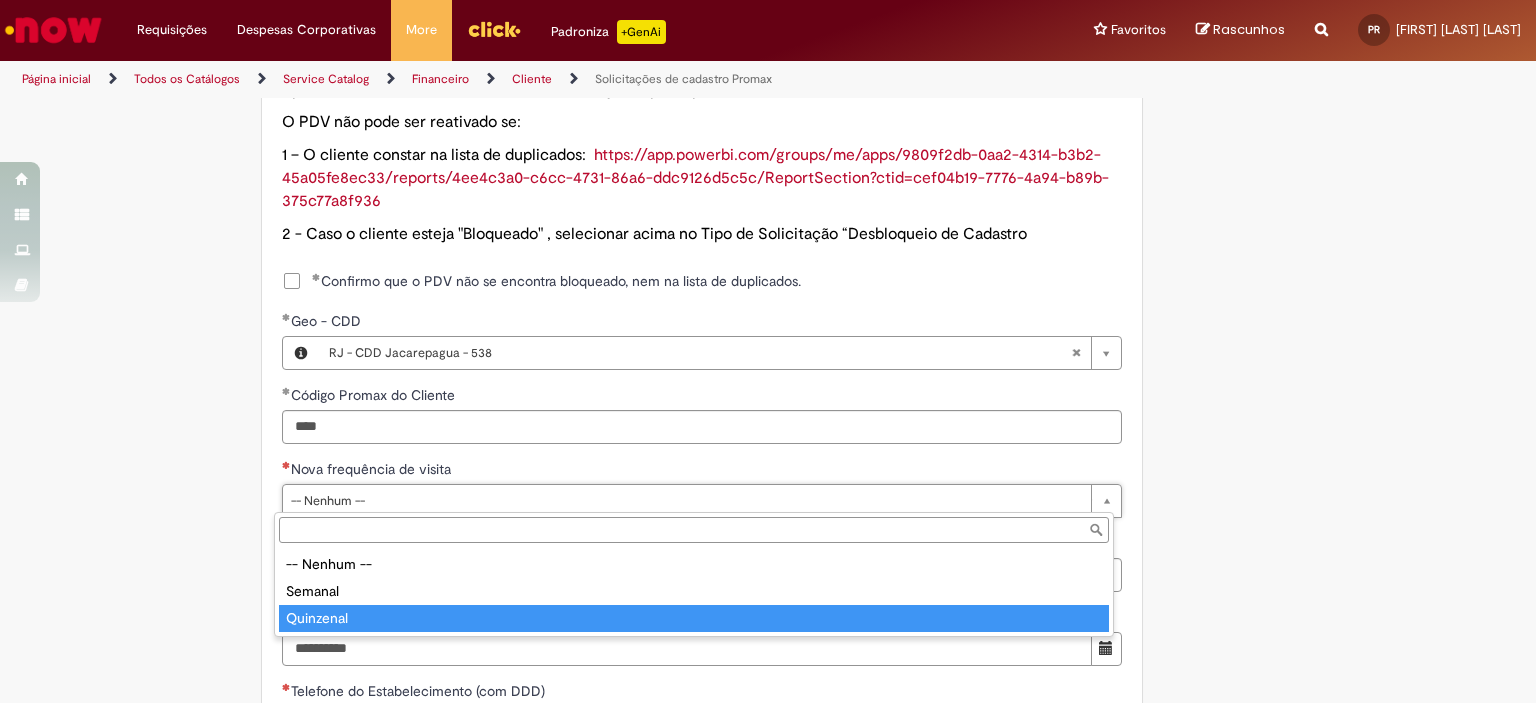 type on "*********" 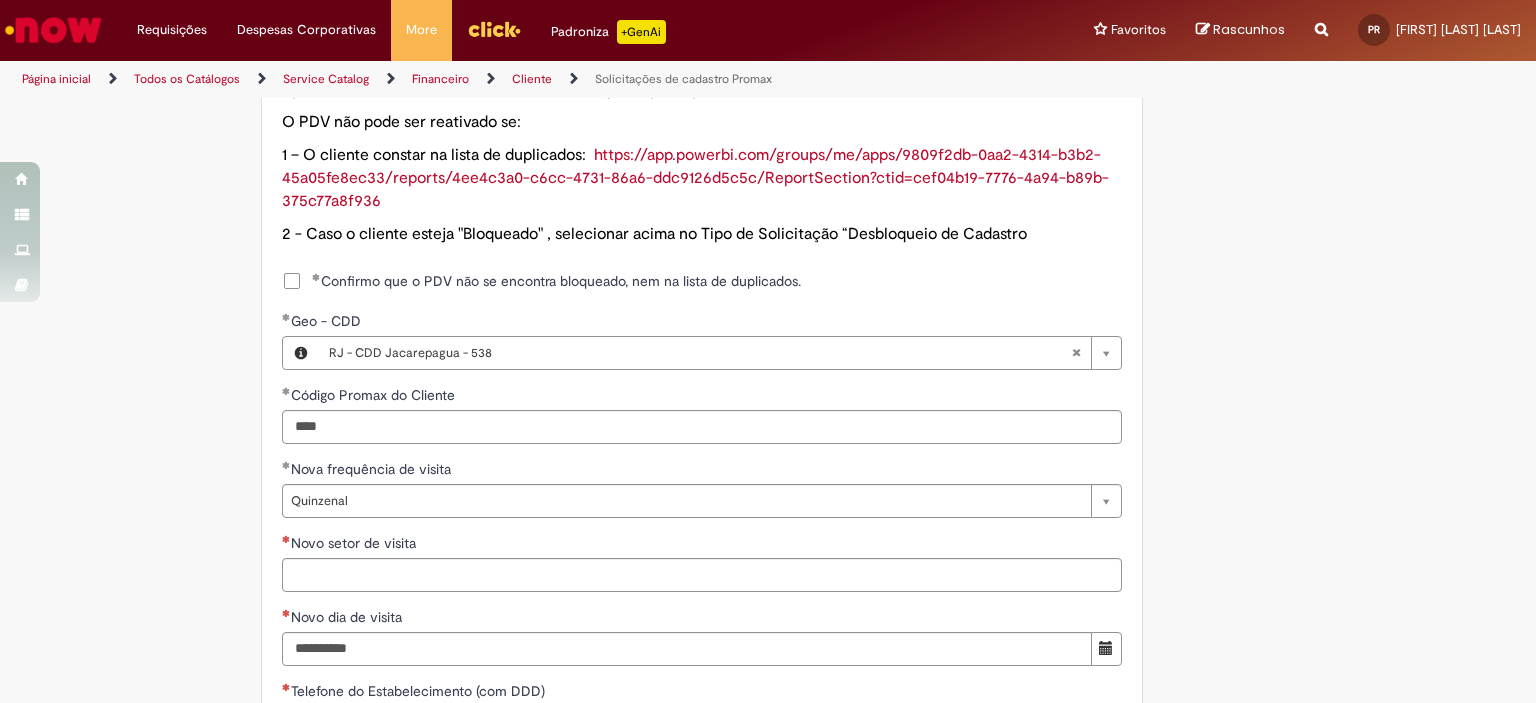 click on "Novo dia de visita" at bounding box center (348, 617) 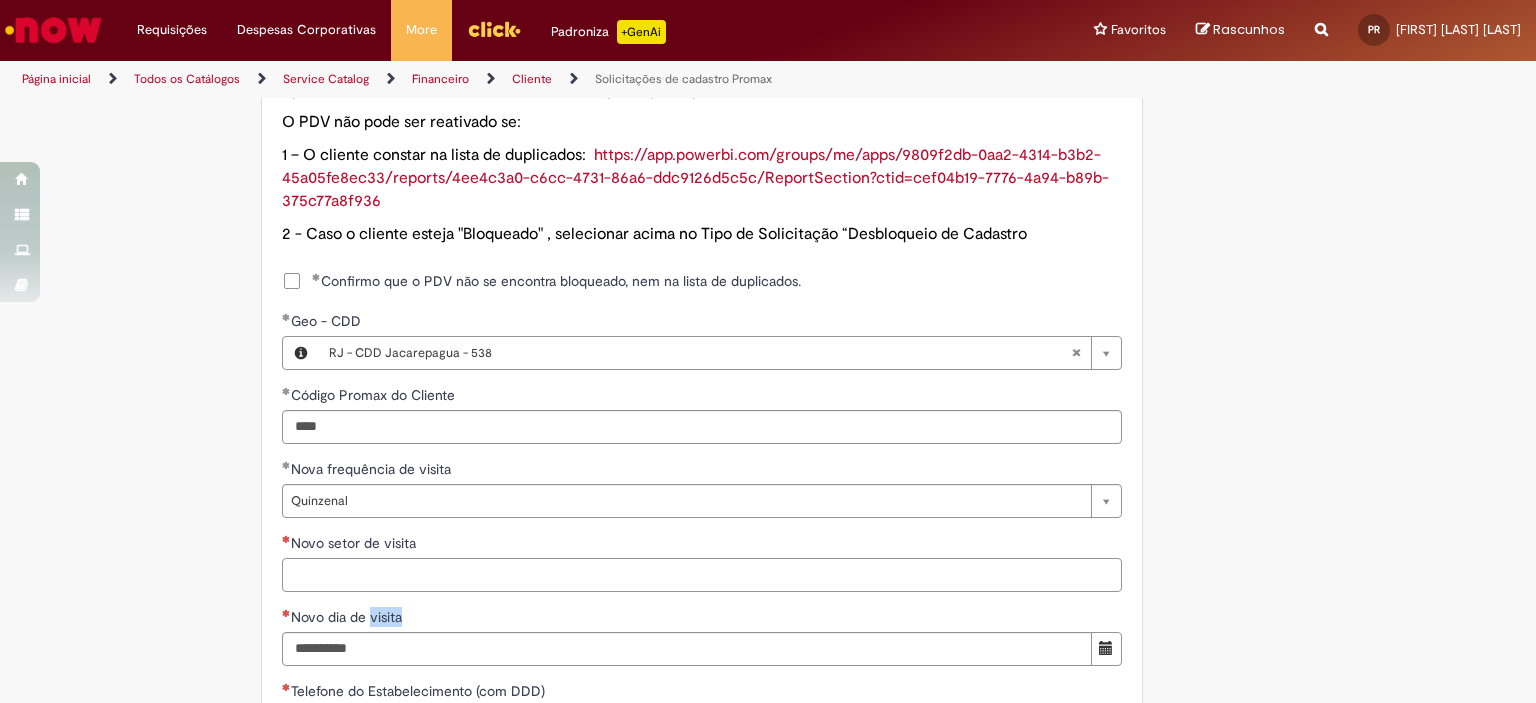 click on "Novo setor de visita" at bounding box center (702, 575) 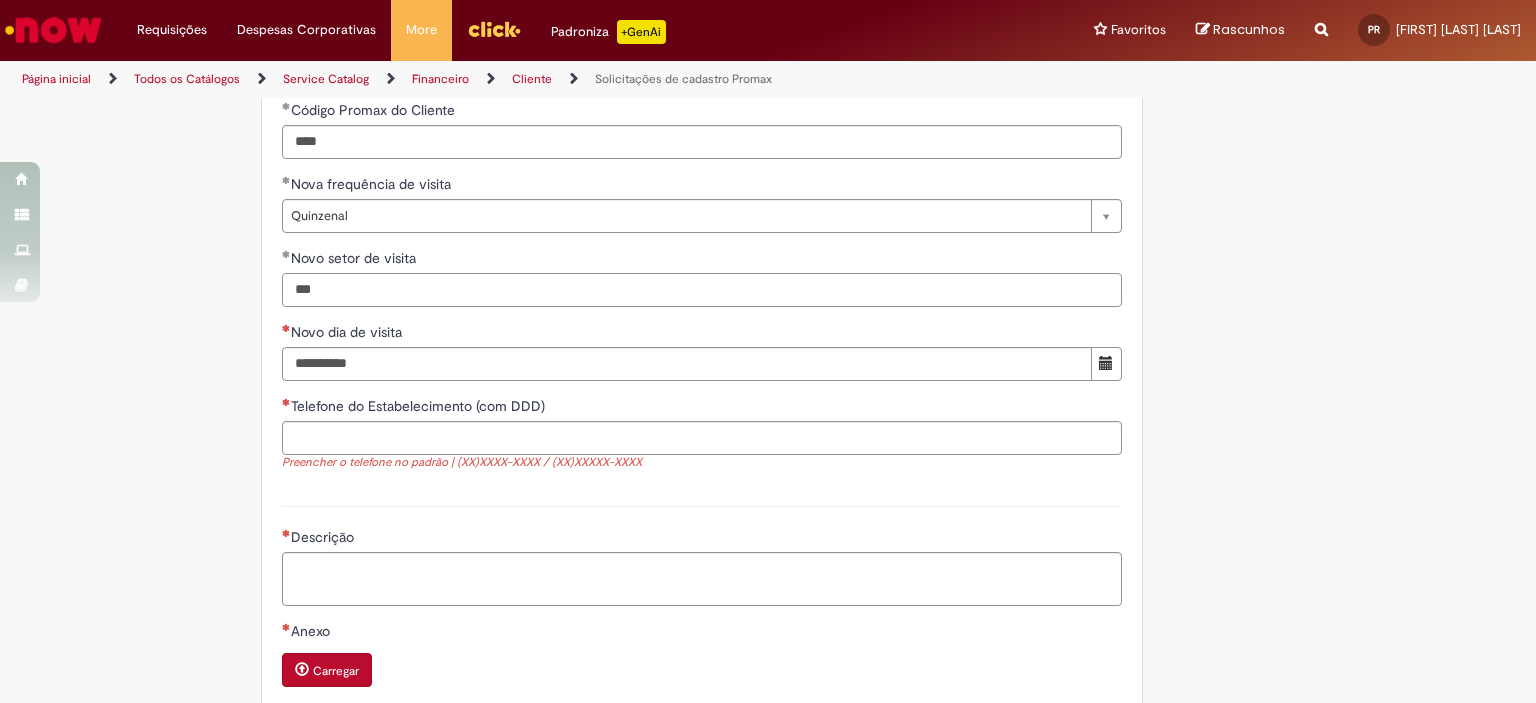 scroll, scrollTop: 1432, scrollLeft: 0, axis: vertical 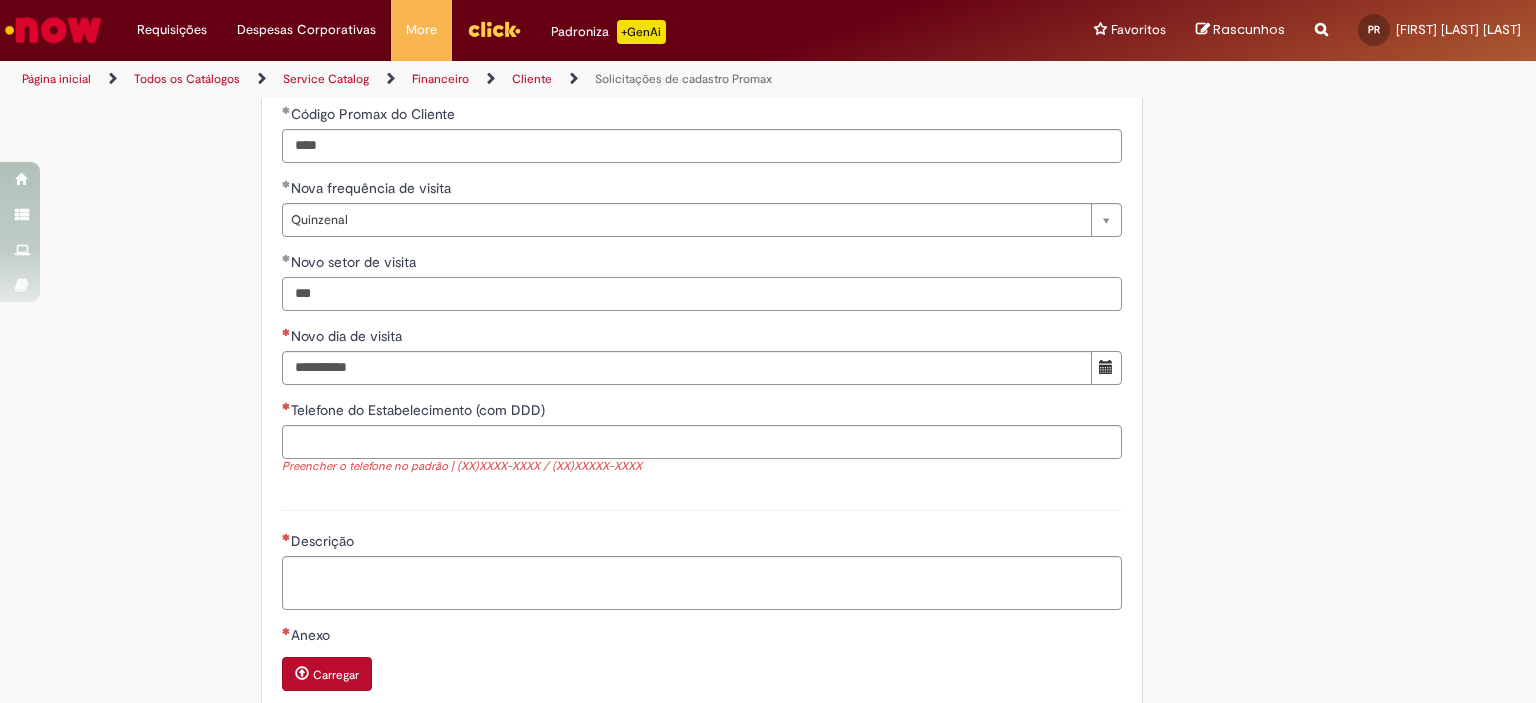type on "***" 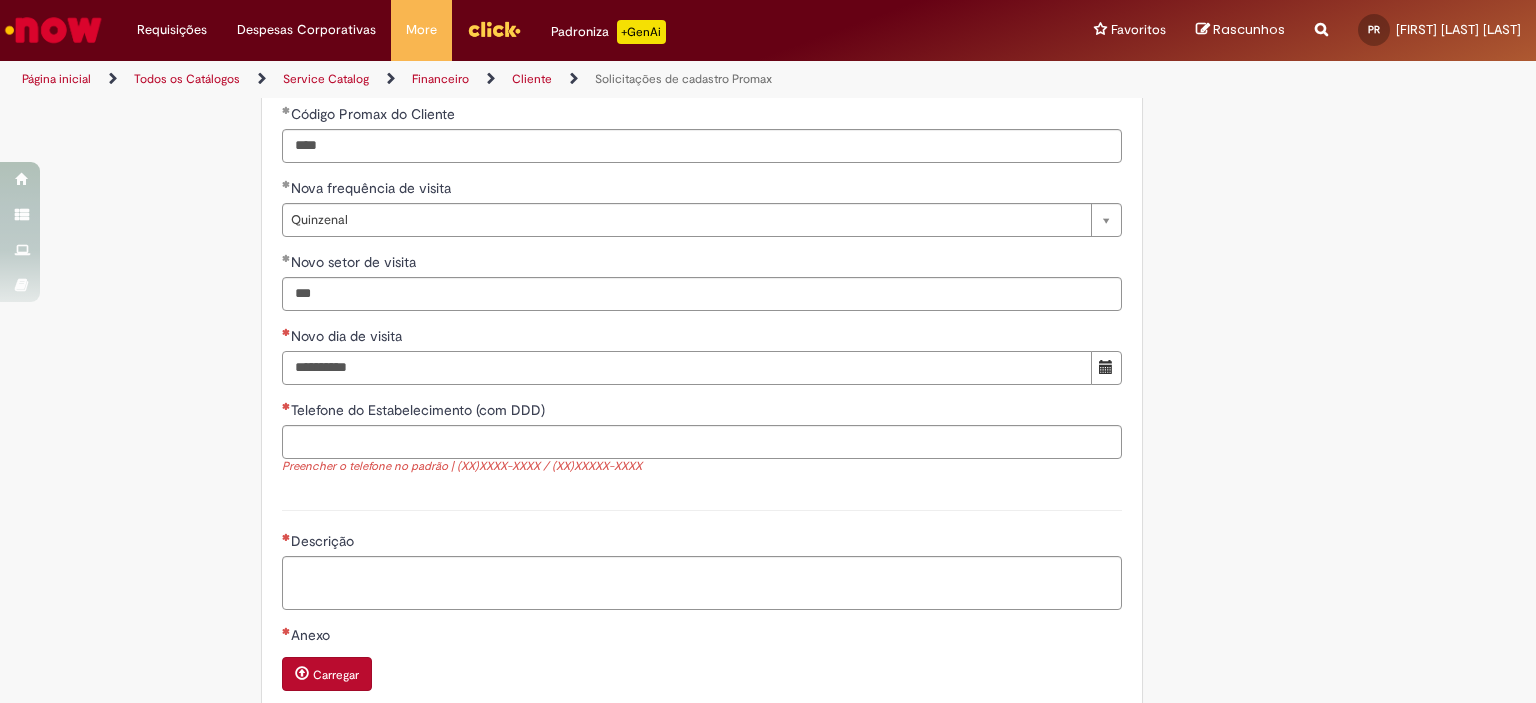 click on "Novo dia de visita" at bounding box center (687, 368) 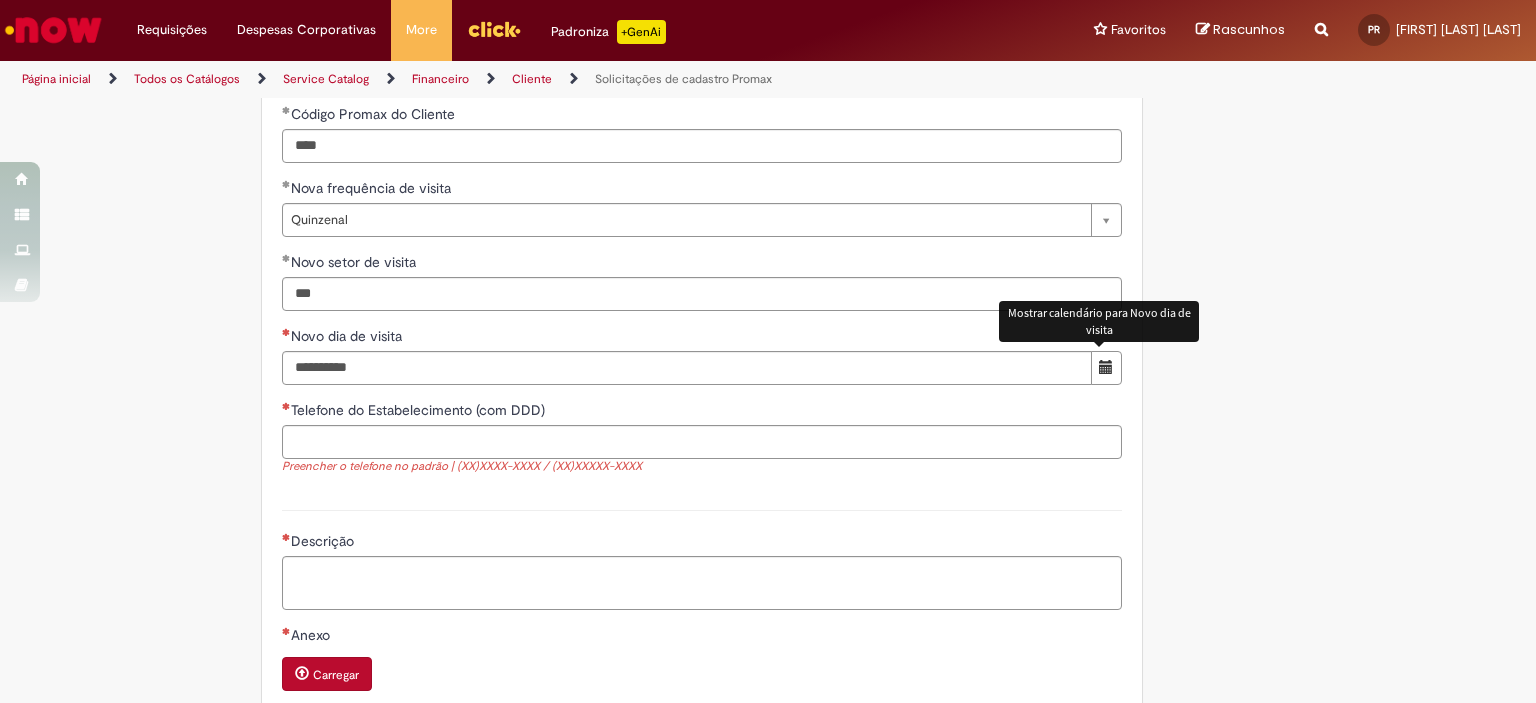 click at bounding box center [1106, 367] 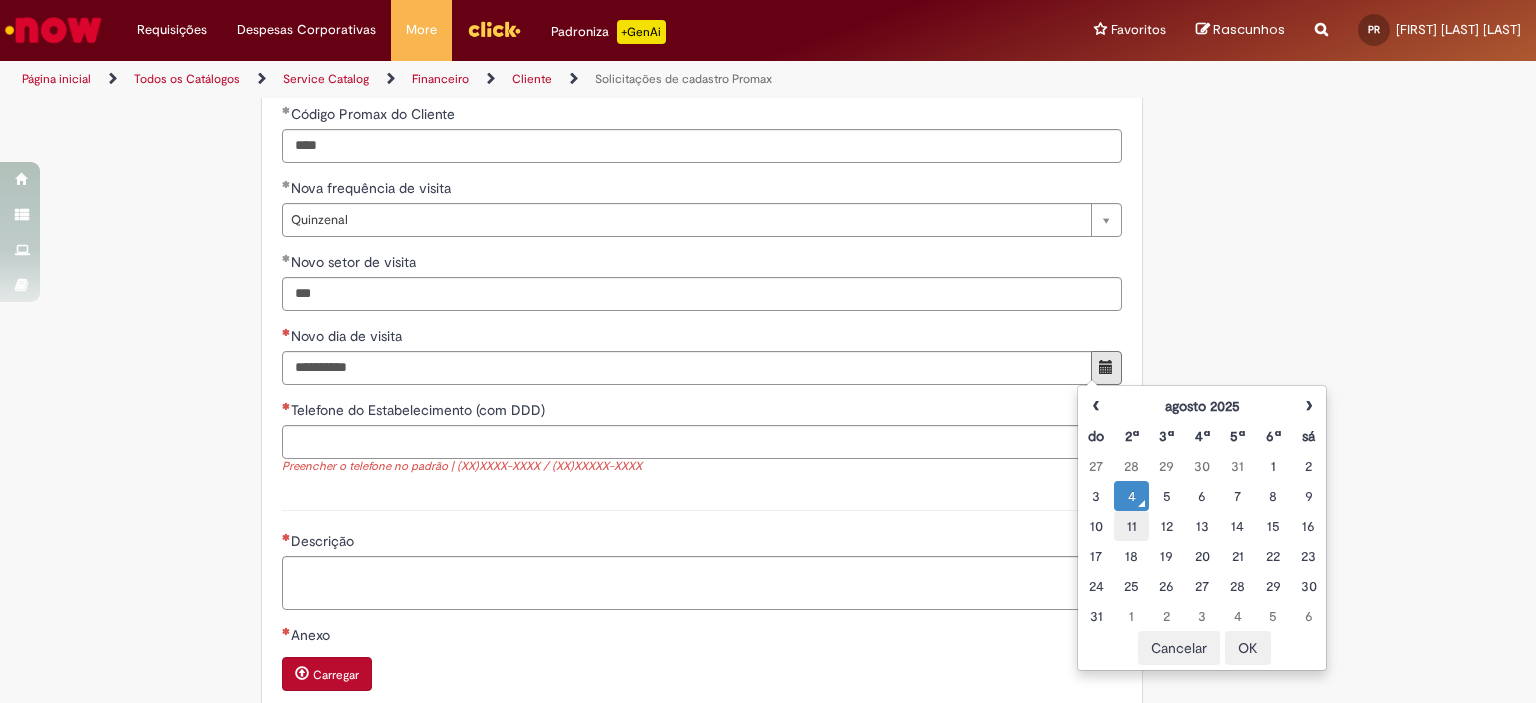 click on "11" at bounding box center (1131, 526) 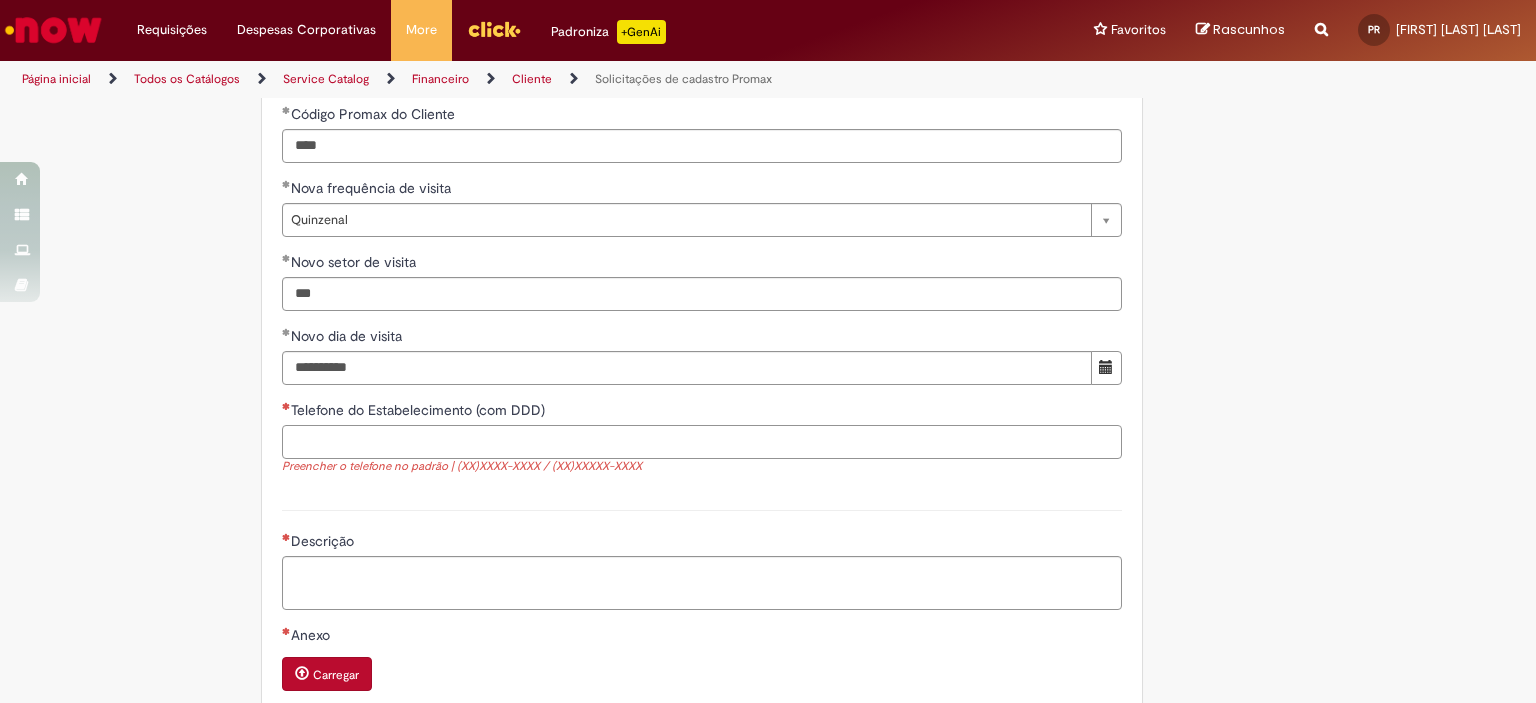 click on "Telefone do Estabelecimento (com DDD)" at bounding box center (702, 442) 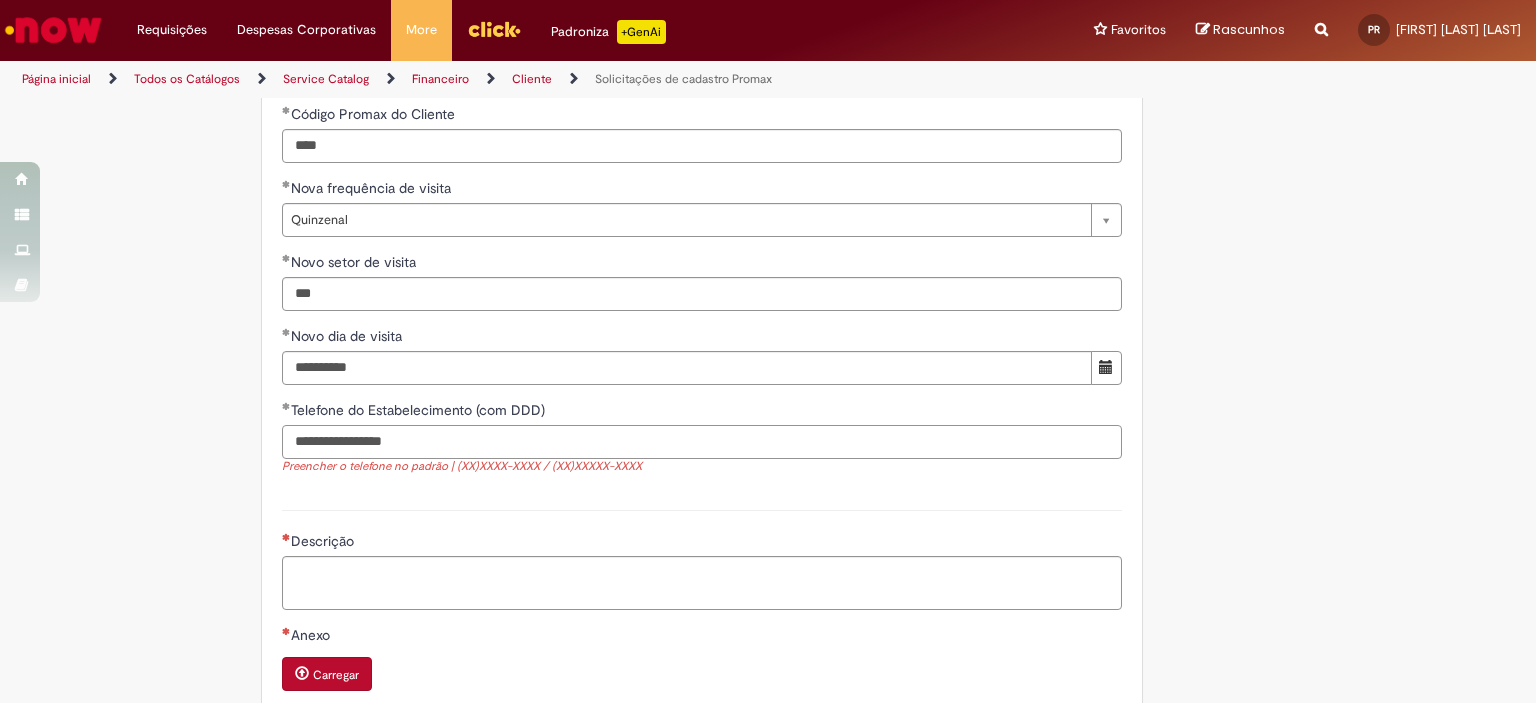 click on "**********" at bounding box center [702, 442] 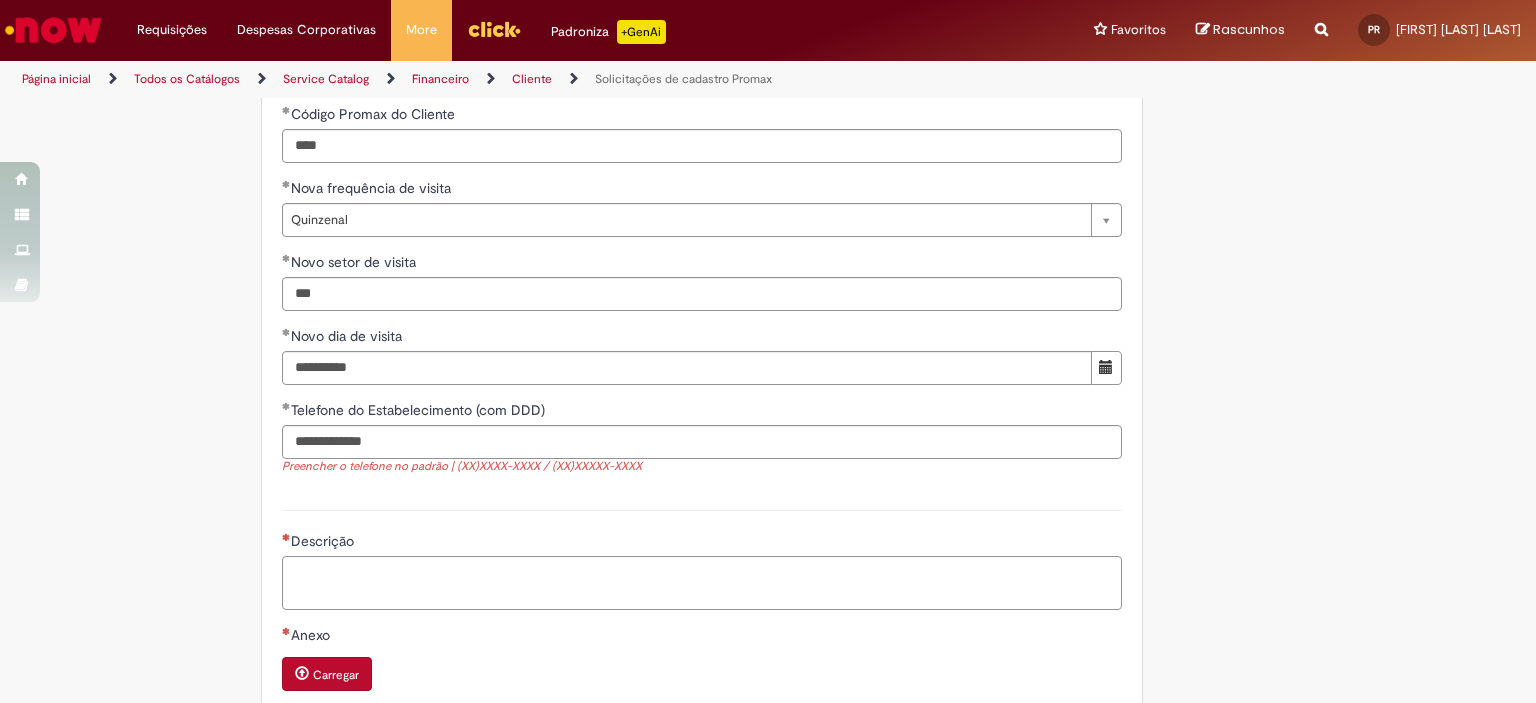 click on "Descrição" at bounding box center [702, 583] 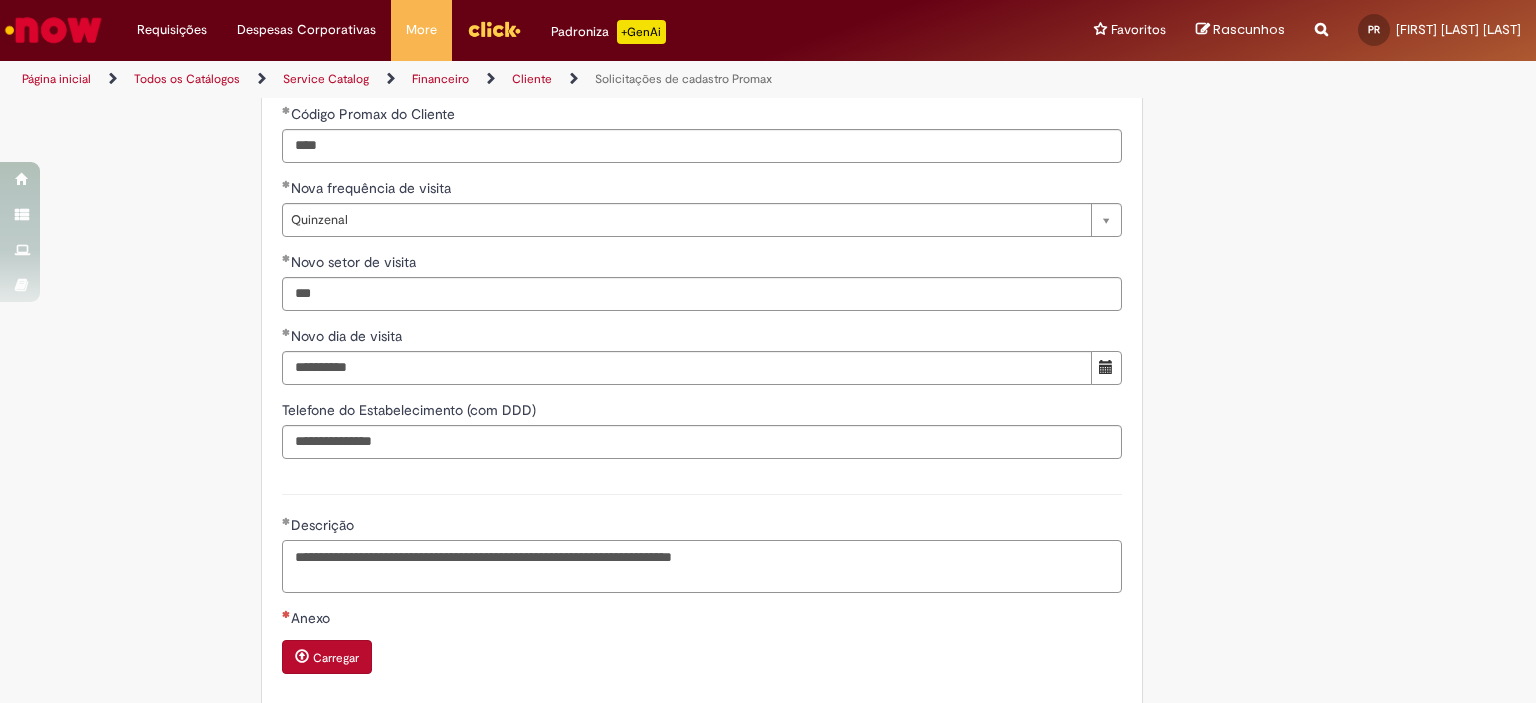 click on "**********" at bounding box center [702, 567] 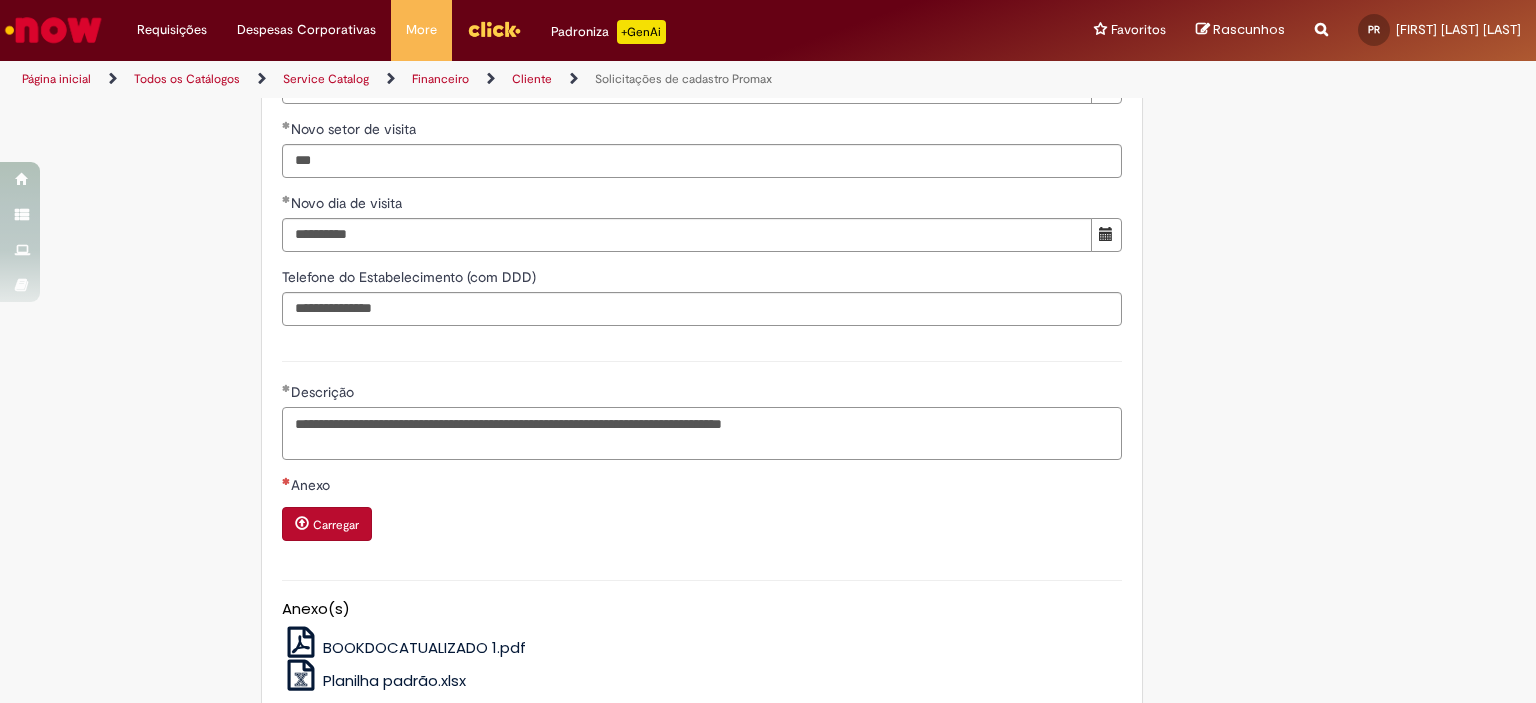 scroll, scrollTop: 1642, scrollLeft: 0, axis: vertical 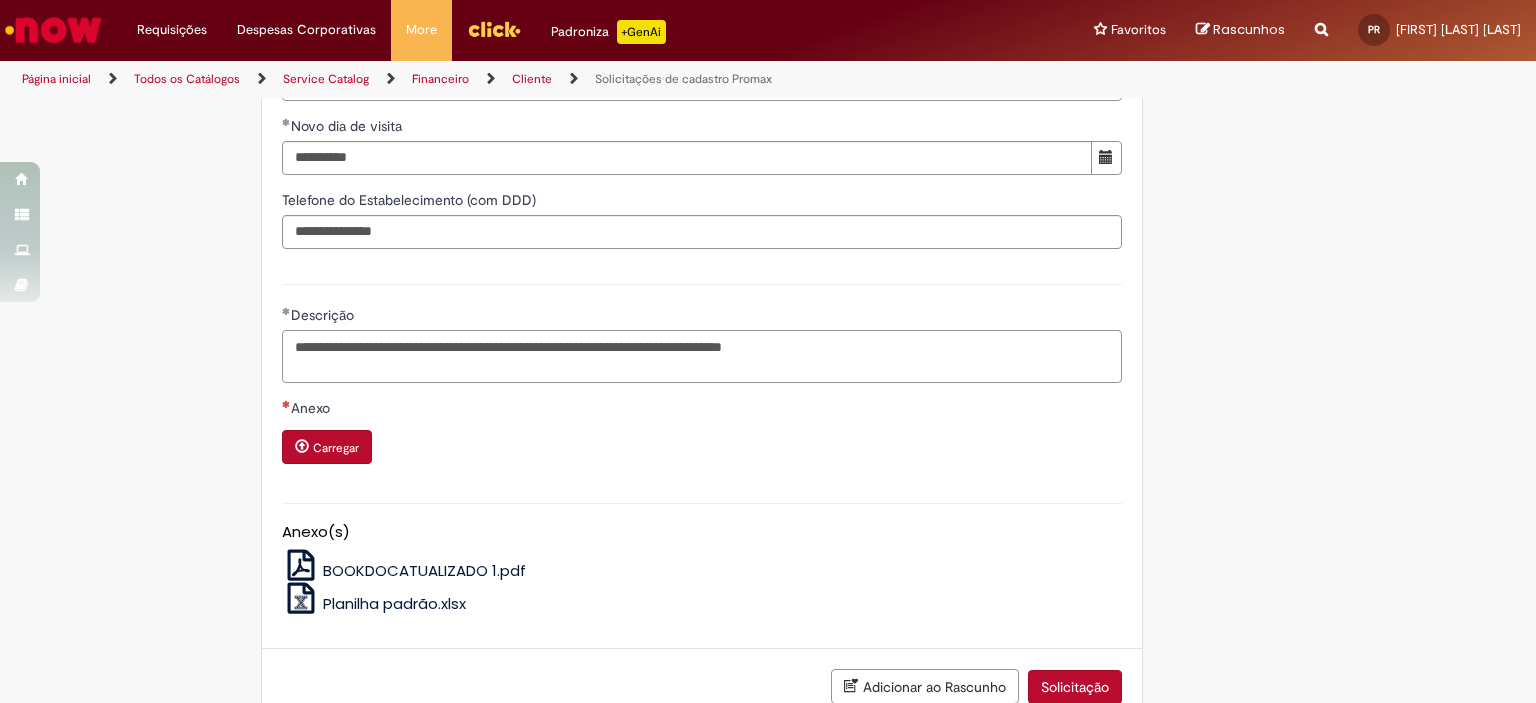 type on "**********" 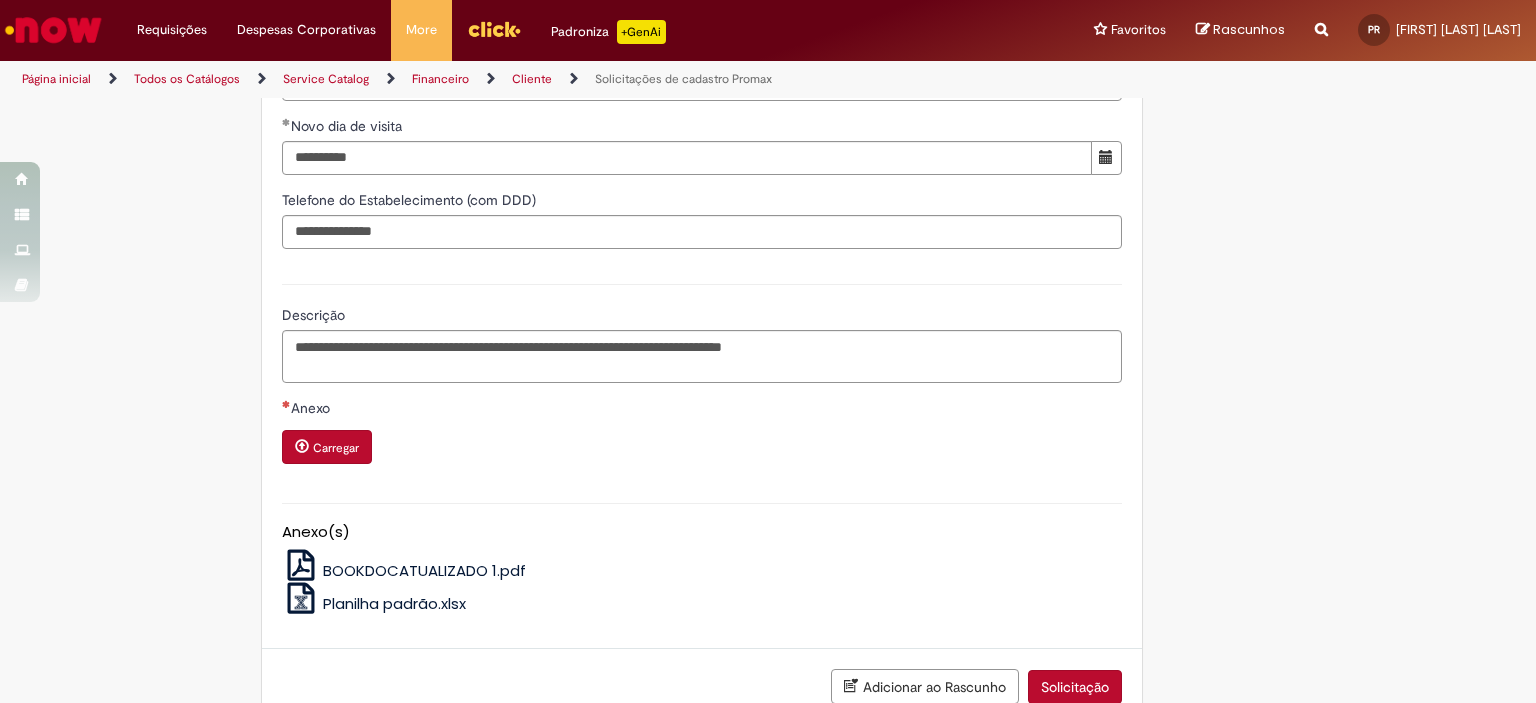 click on "Carregar" at bounding box center [336, 448] 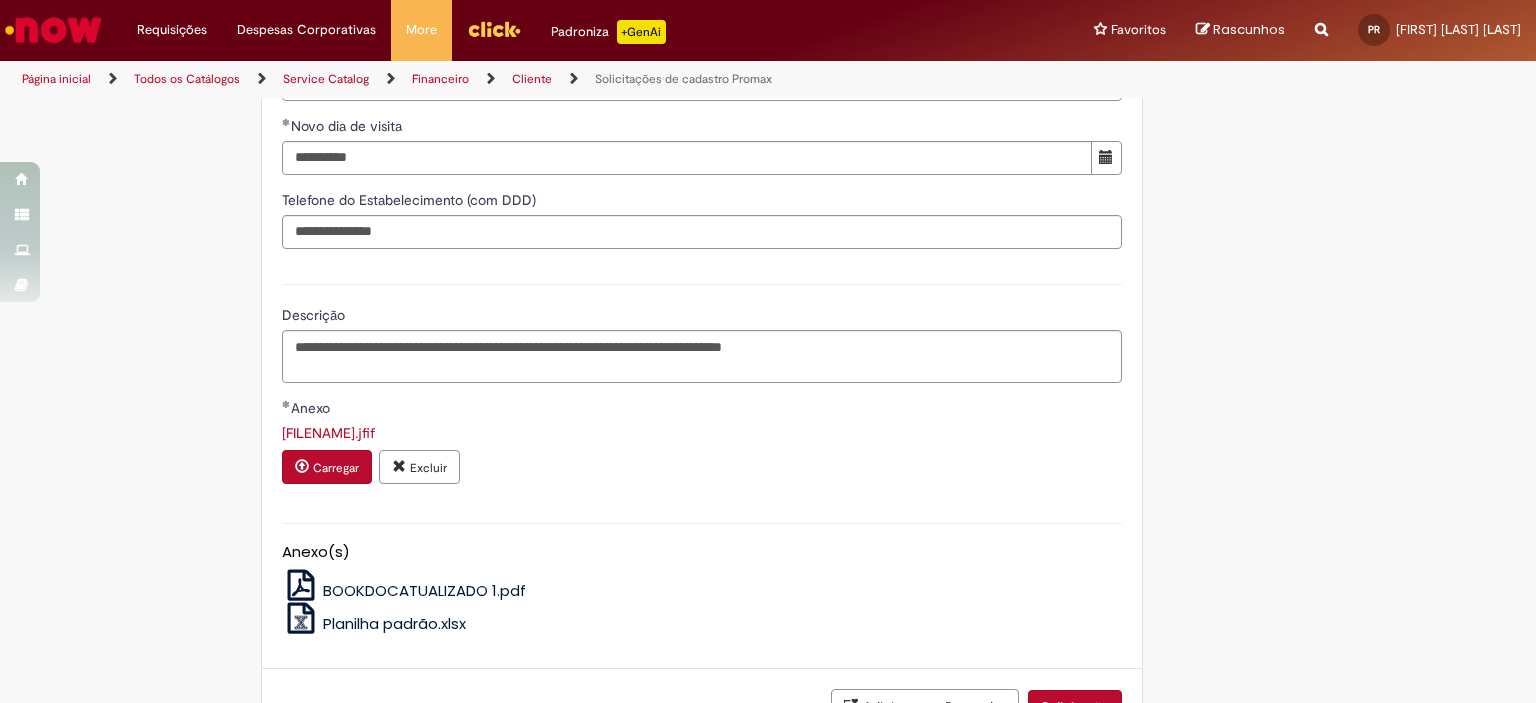 scroll, scrollTop: 1703, scrollLeft: 0, axis: vertical 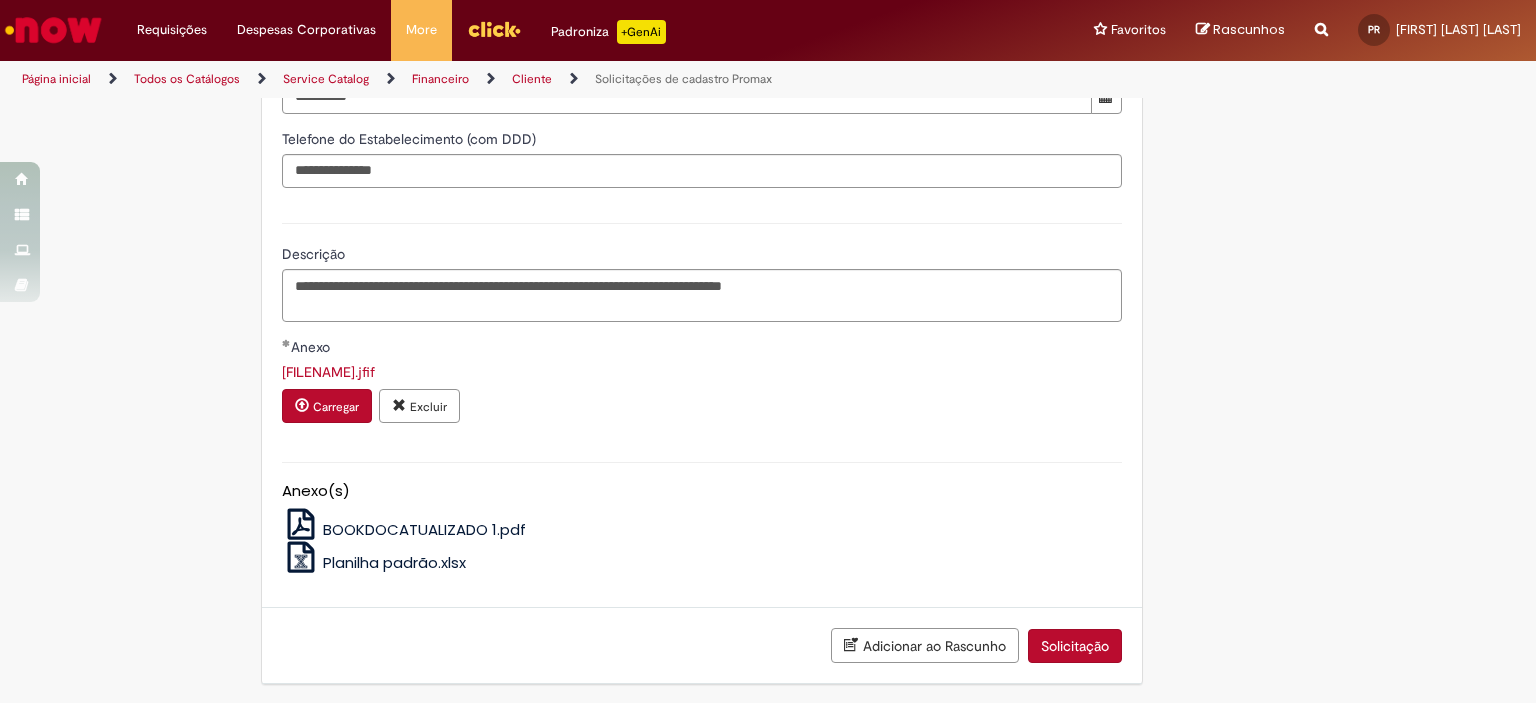 click on "Solicitação" at bounding box center (1075, 646) 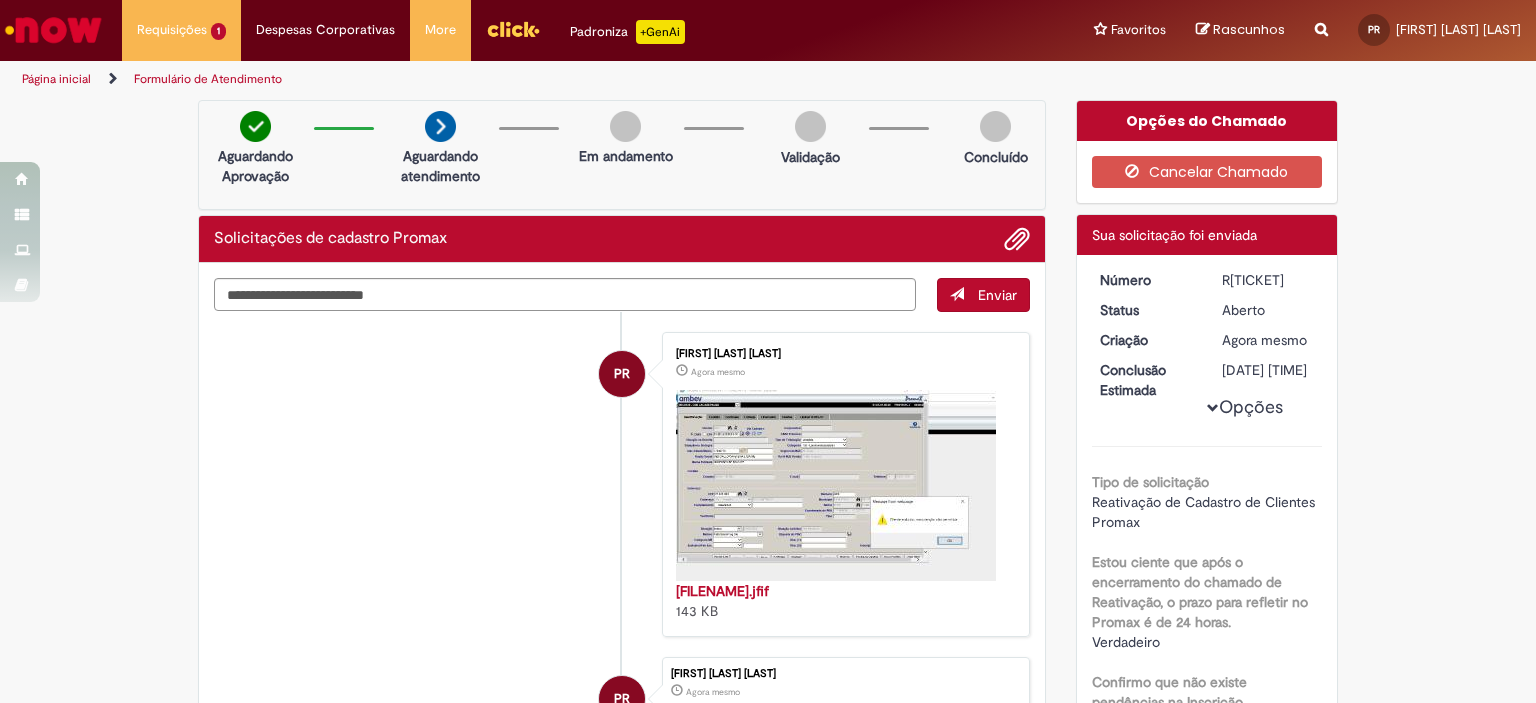 scroll, scrollTop: 0, scrollLeft: 0, axis: both 